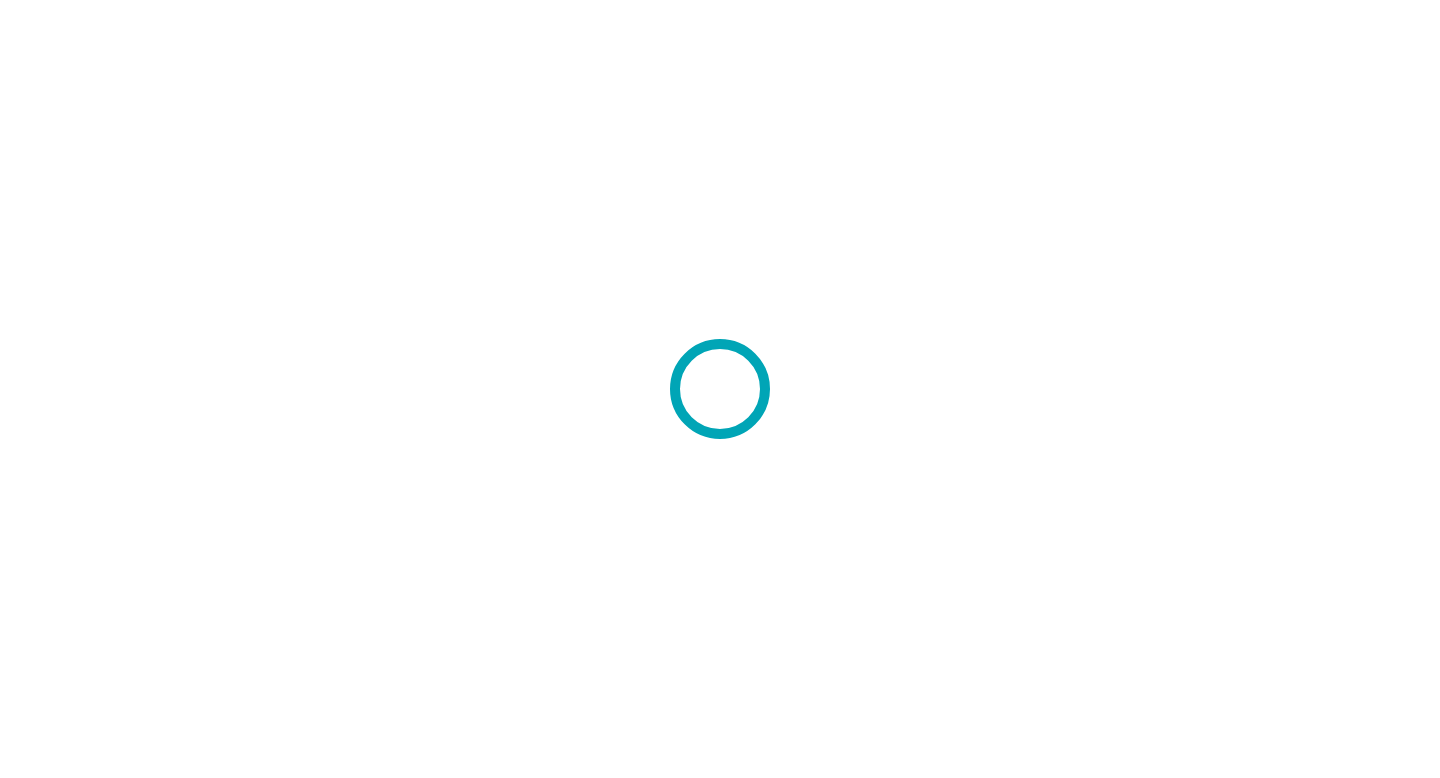 scroll, scrollTop: 0, scrollLeft: 0, axis: both 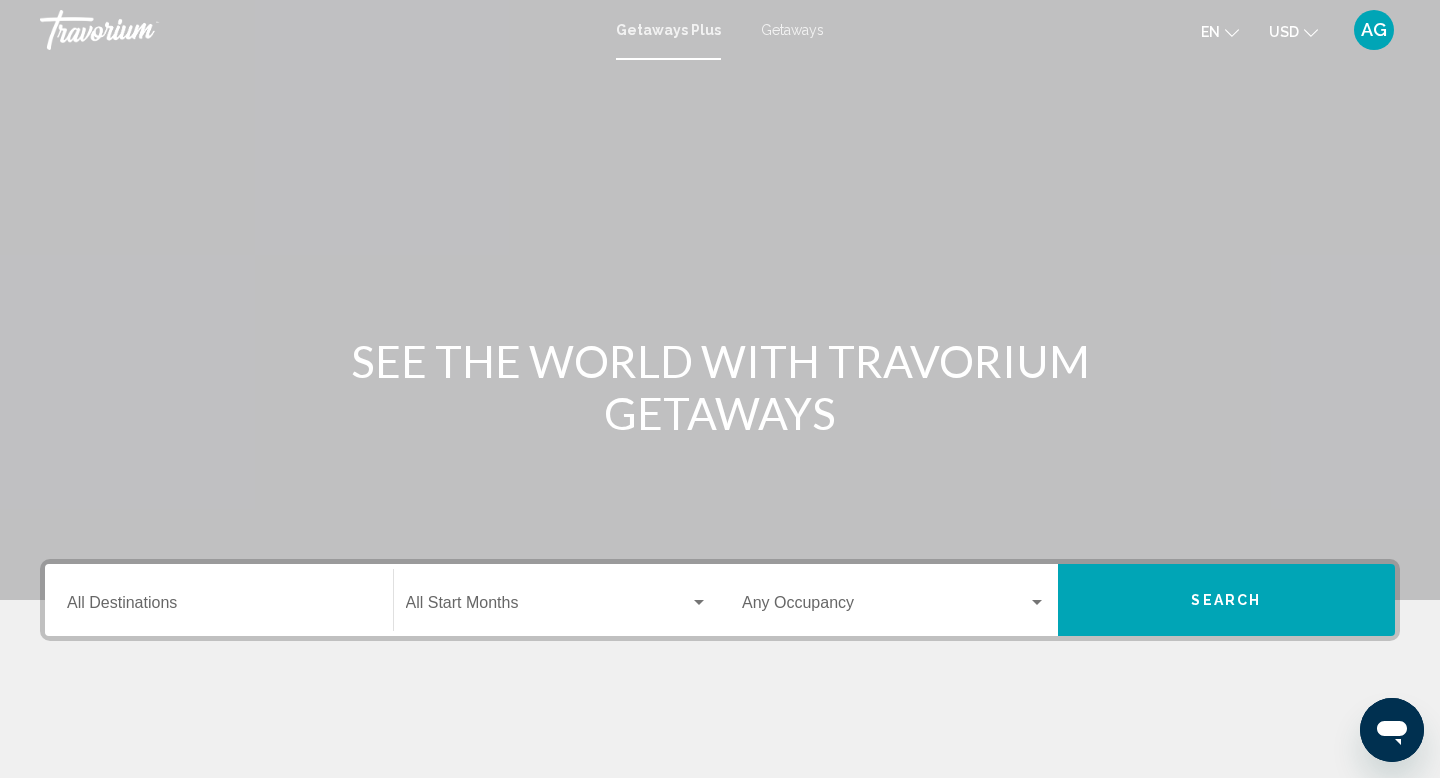 click on "Destination All Destinations" at bounding box center (219, 607) 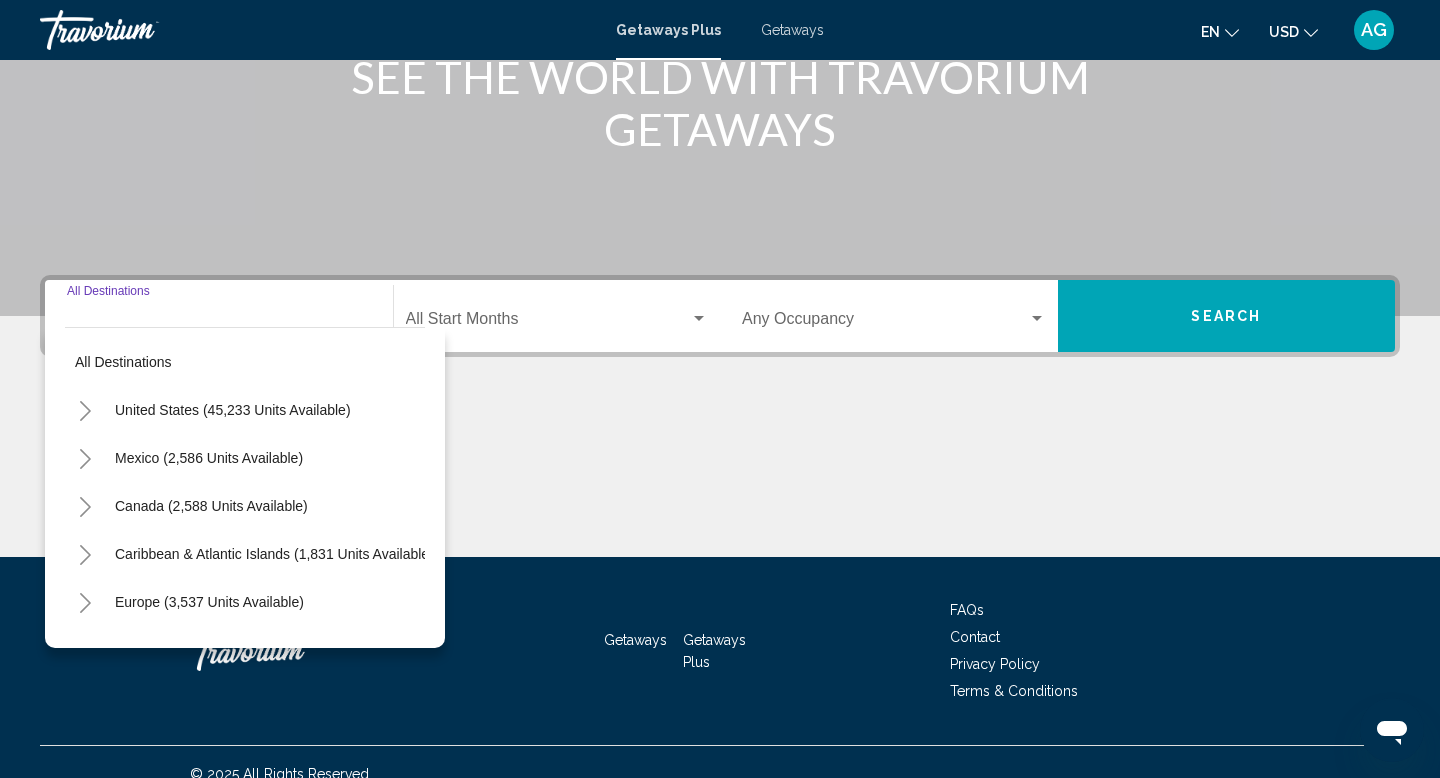 scroll, scrollTop: 308, scrollLeft: 0, axis: vertical 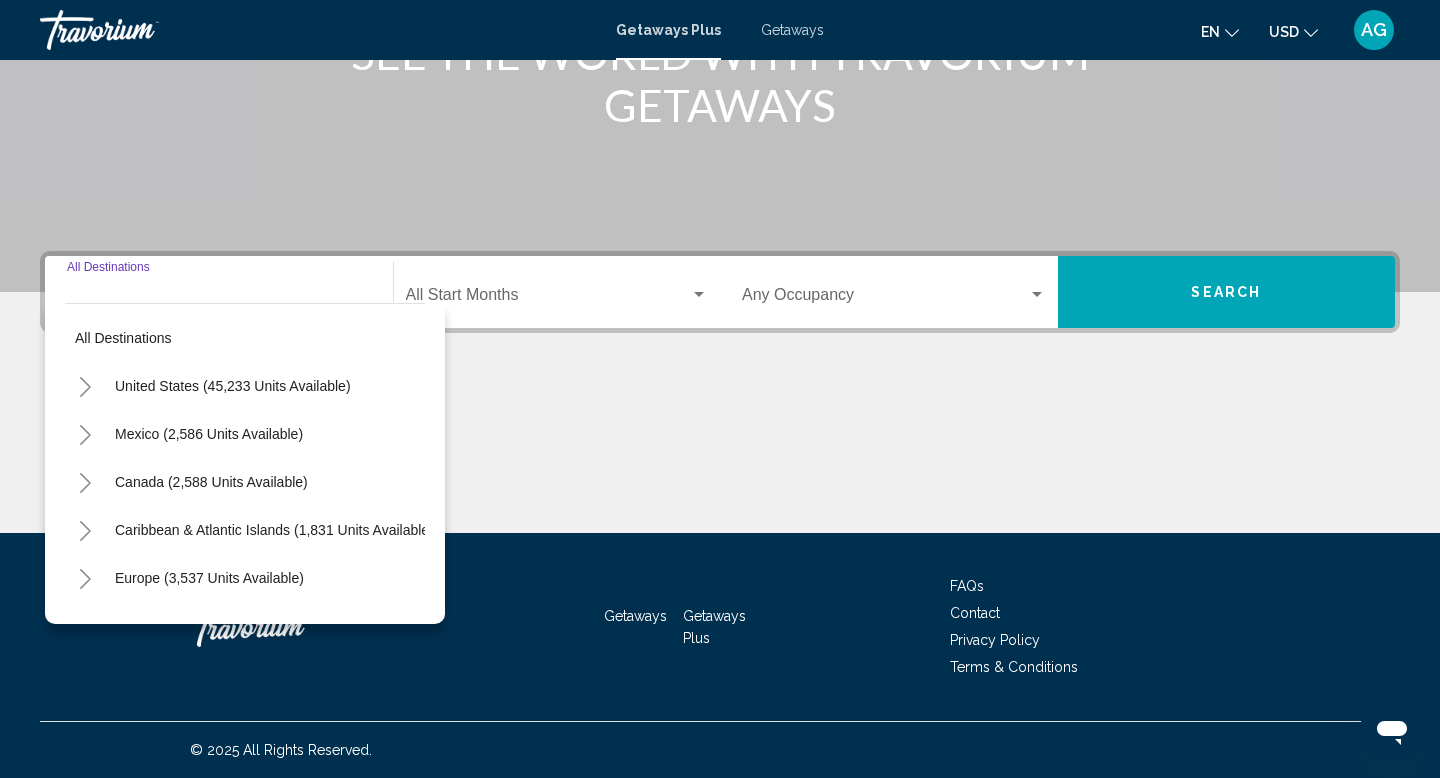 click 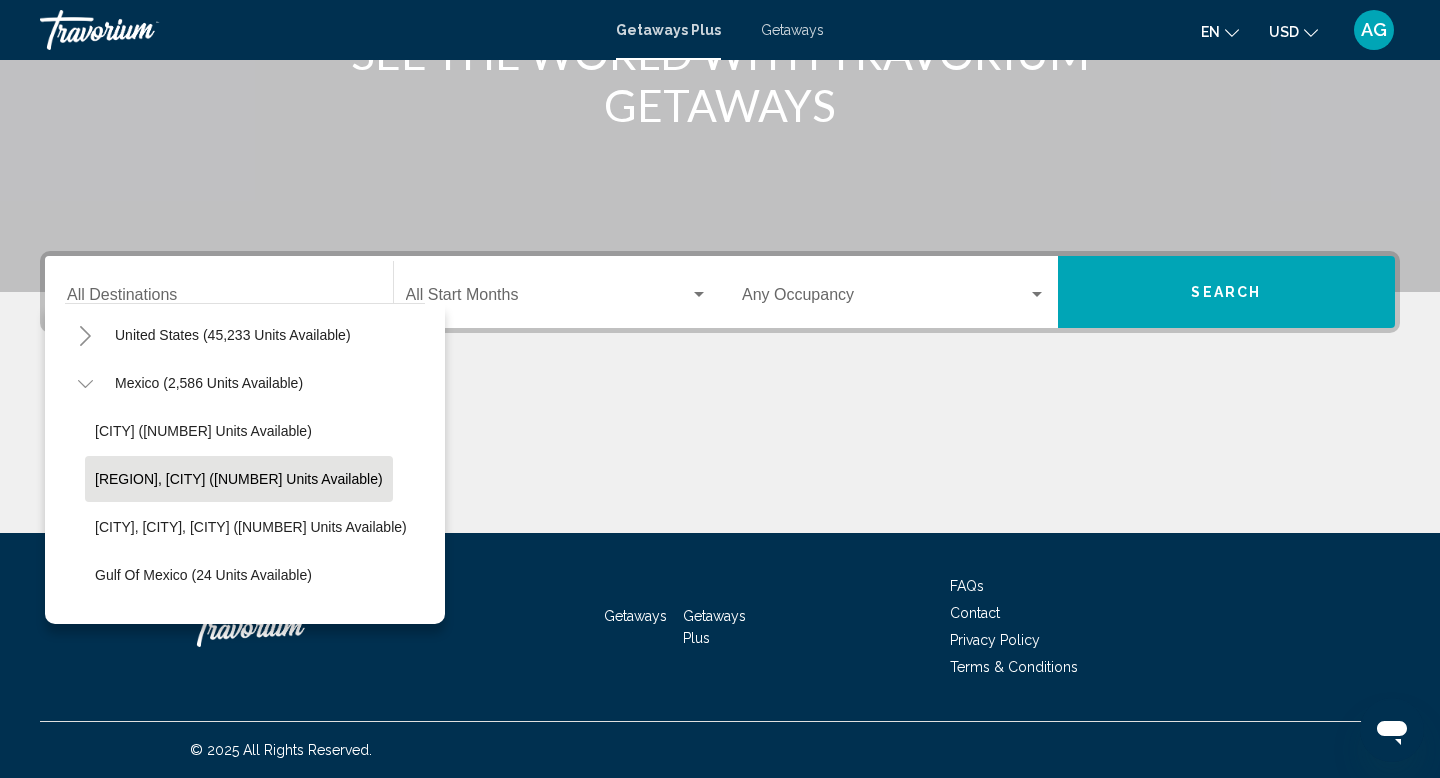 scroll, scrollTop: 0, scrollLeft: 0, axis: both 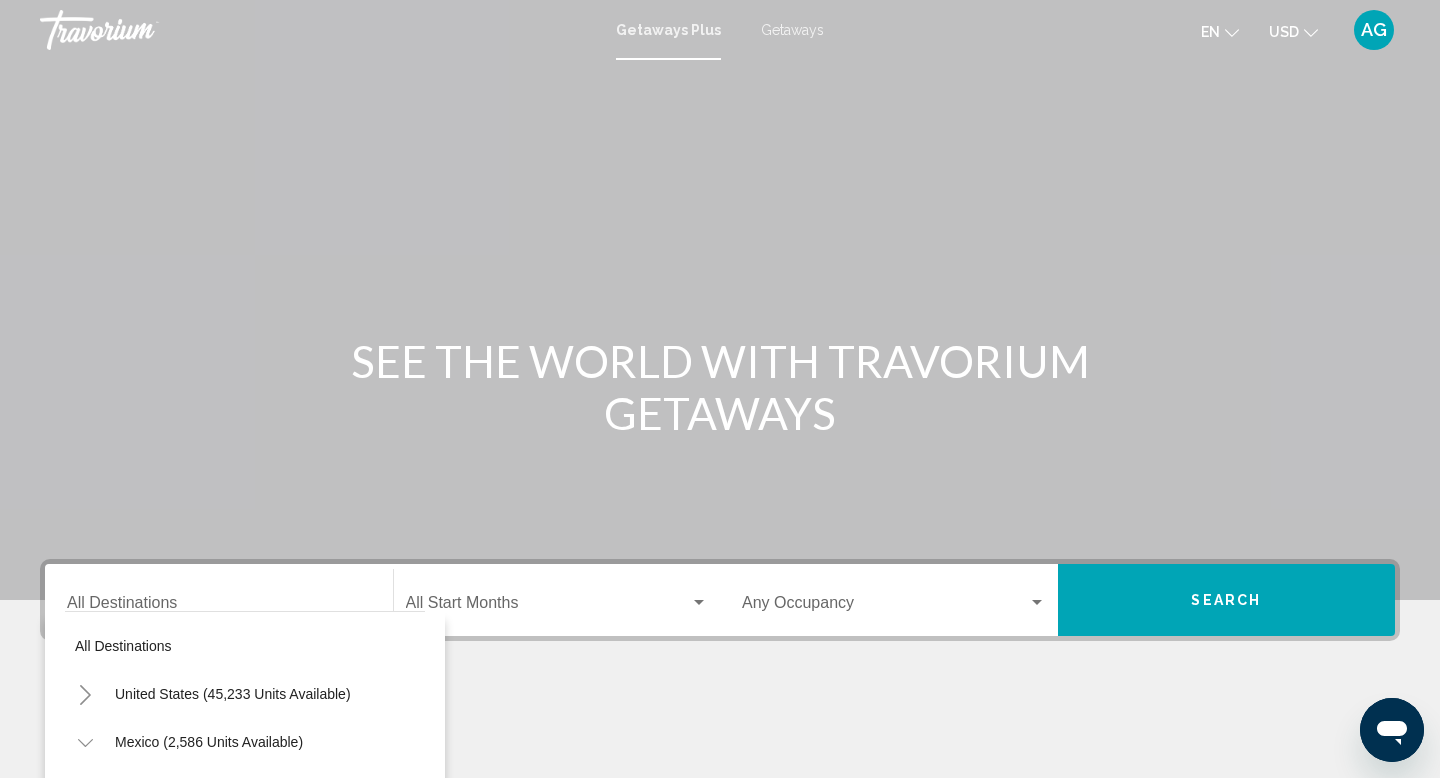 click on "Getaways" at bounding box center [792, 30] 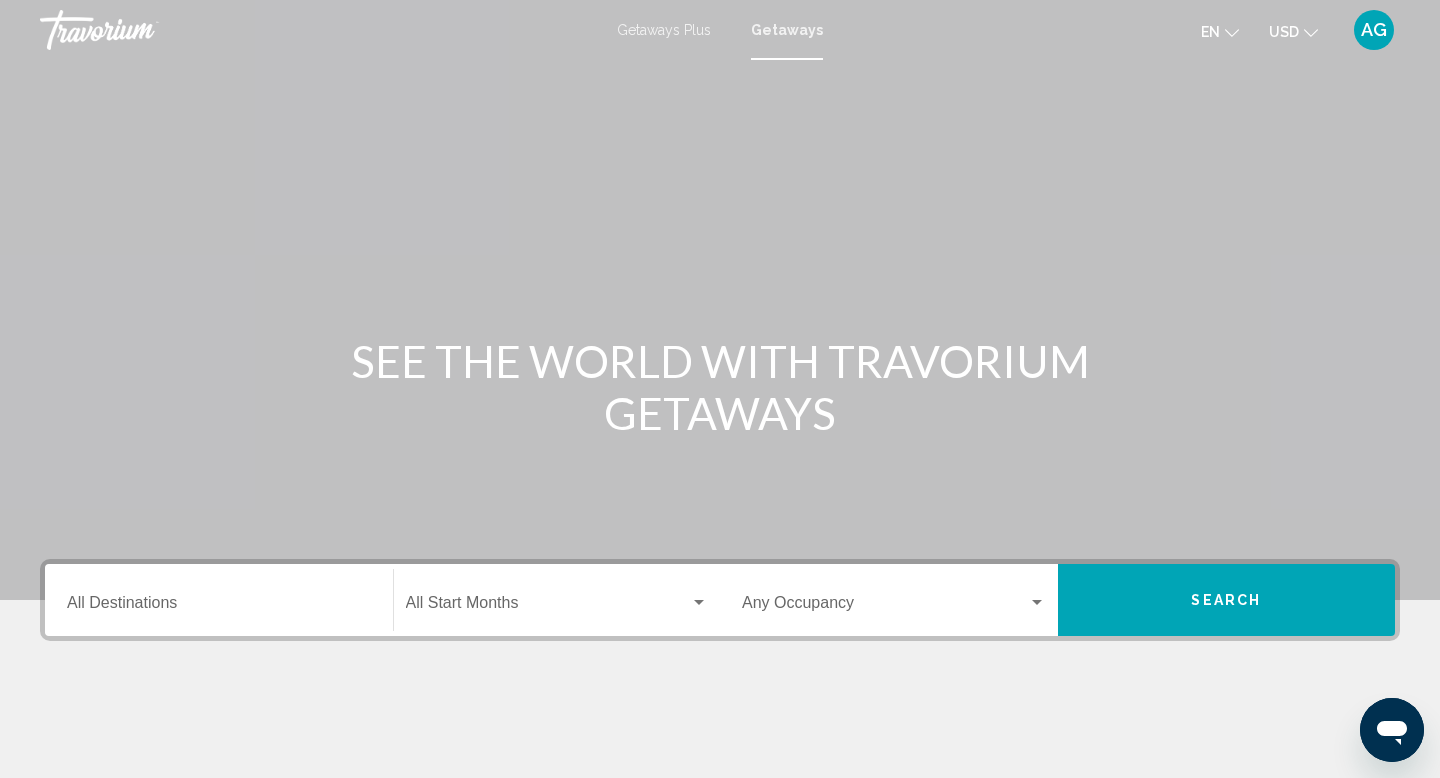 click on "Destination All Destinations" at bounding box center (219, 607) 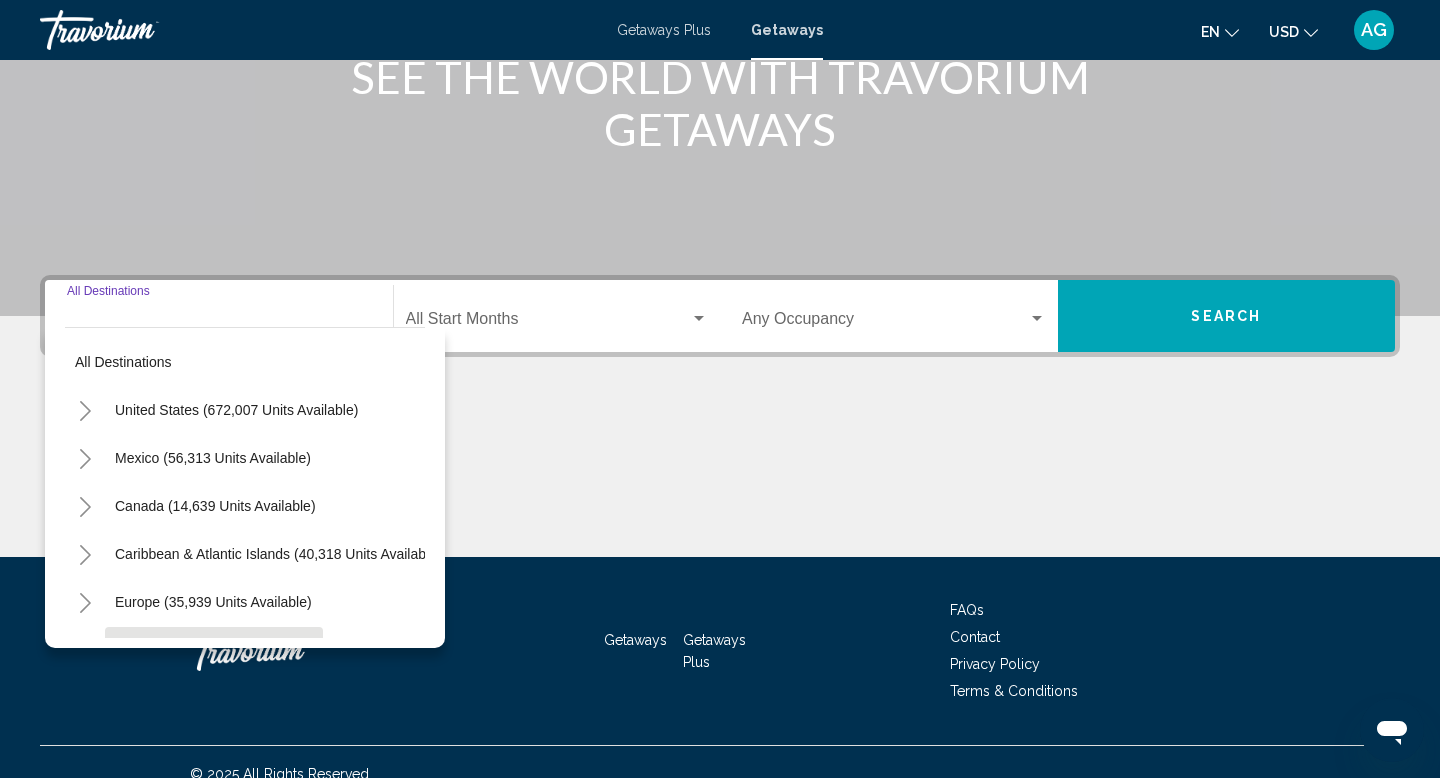 scroll, scrollTop: 308, scrollLeft: 0, axis: vertical 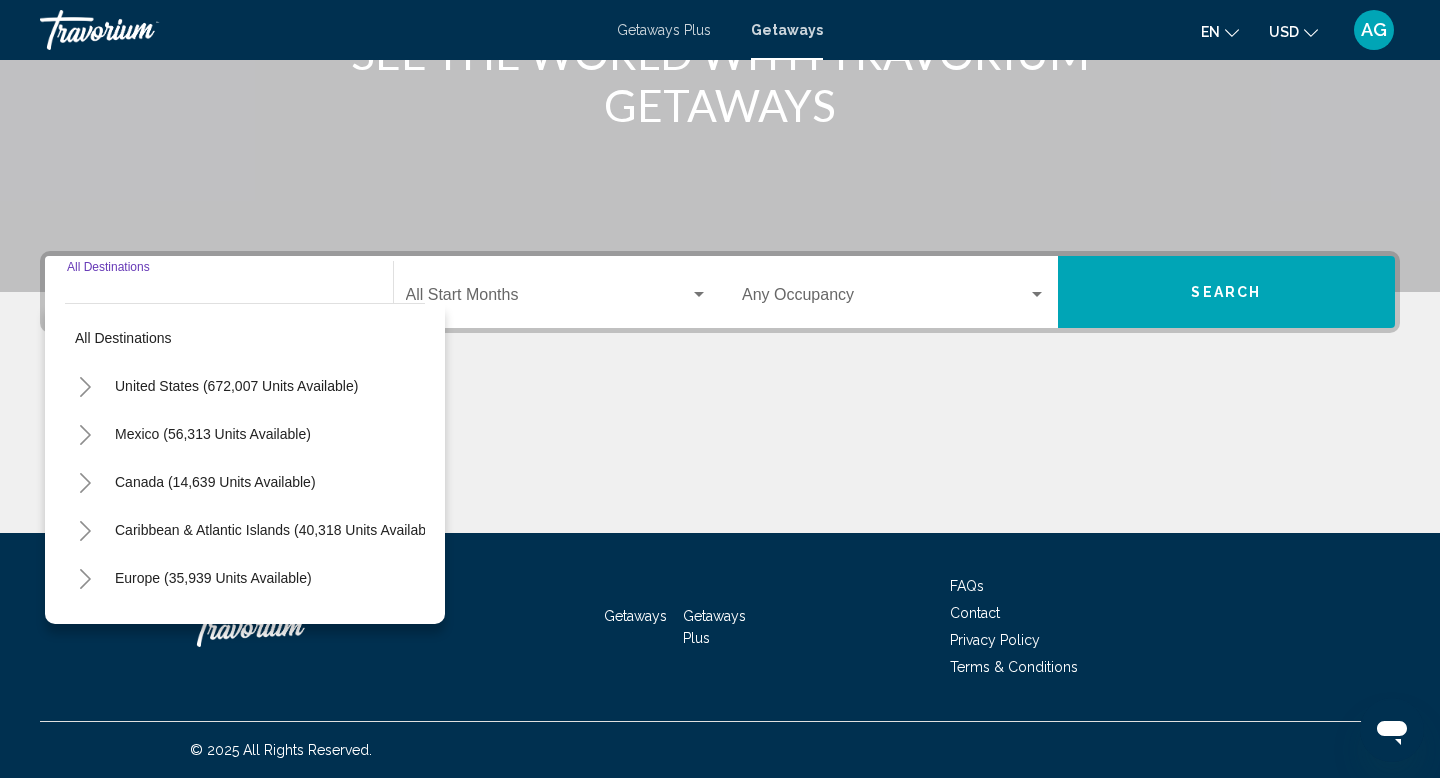 click 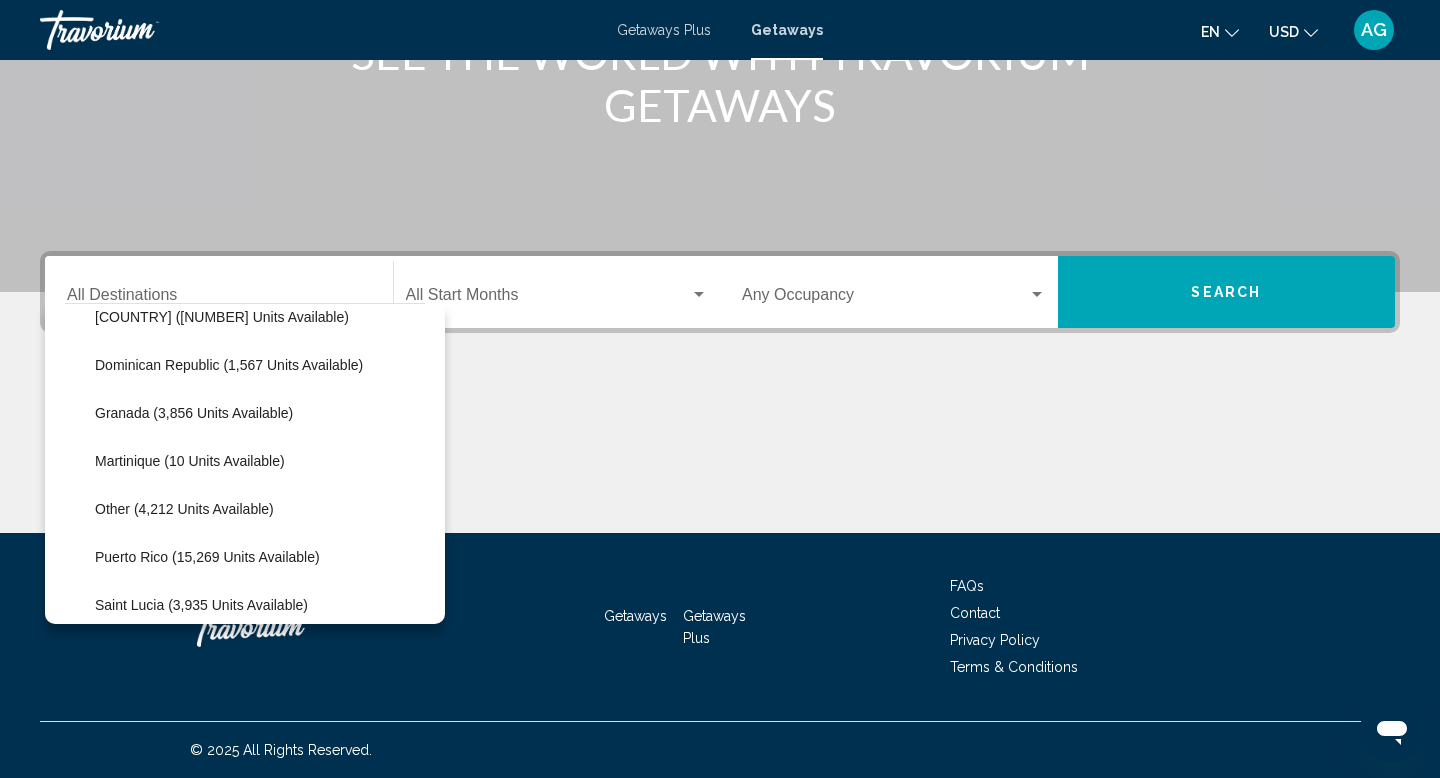 scroll, scrollTop: 365, scrollLeft: 0, axis: vertical 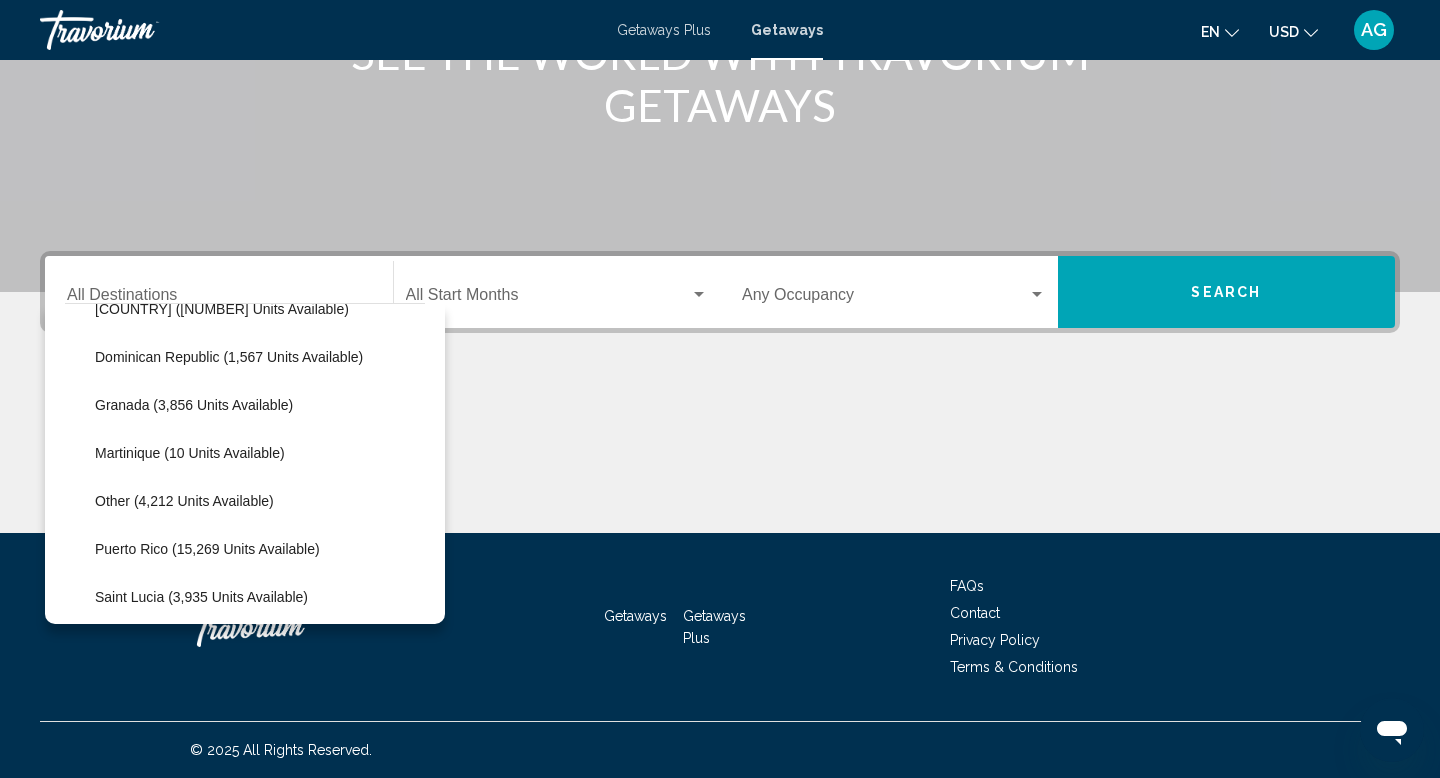 click on "Puerto Rico (15,269 units available)" 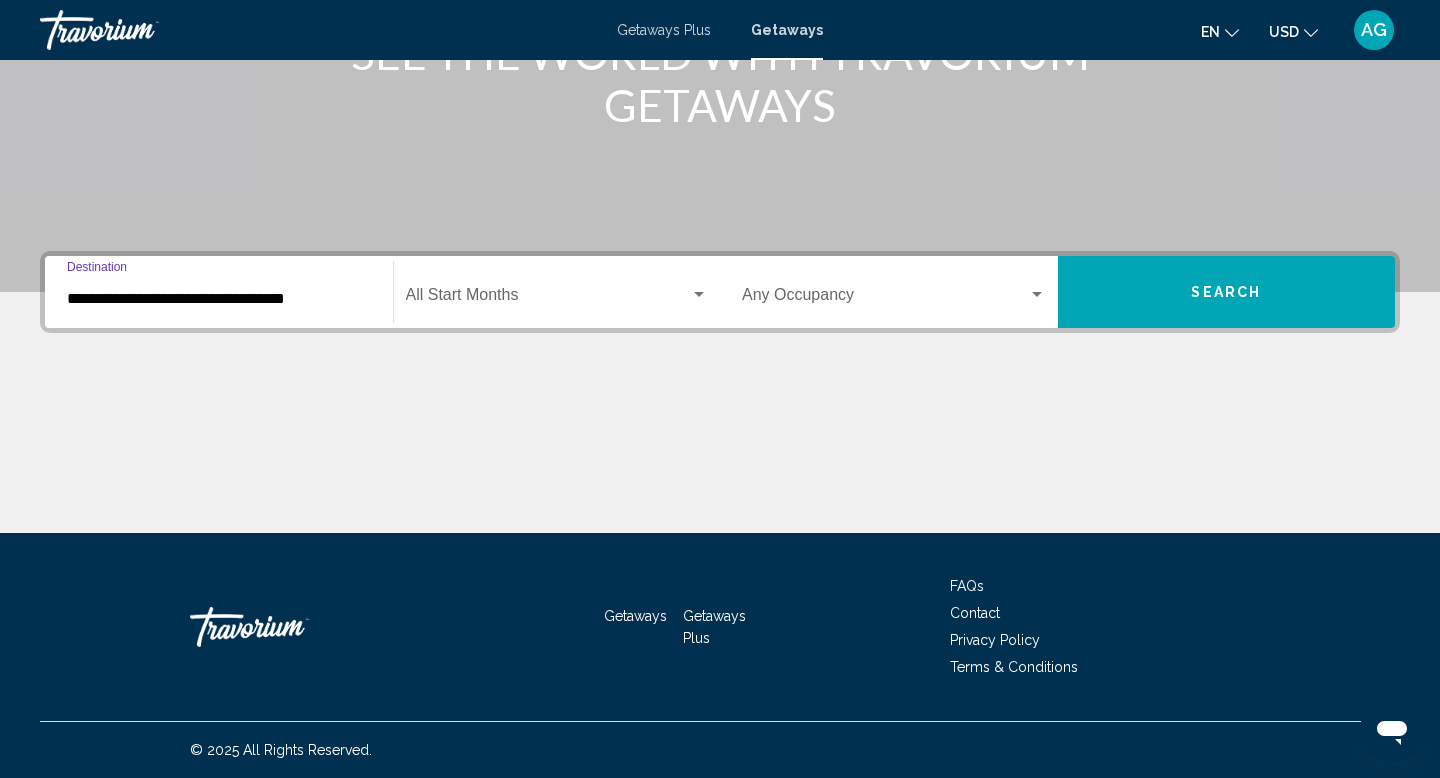 click on "Search" at bounding box center [1227, 292] 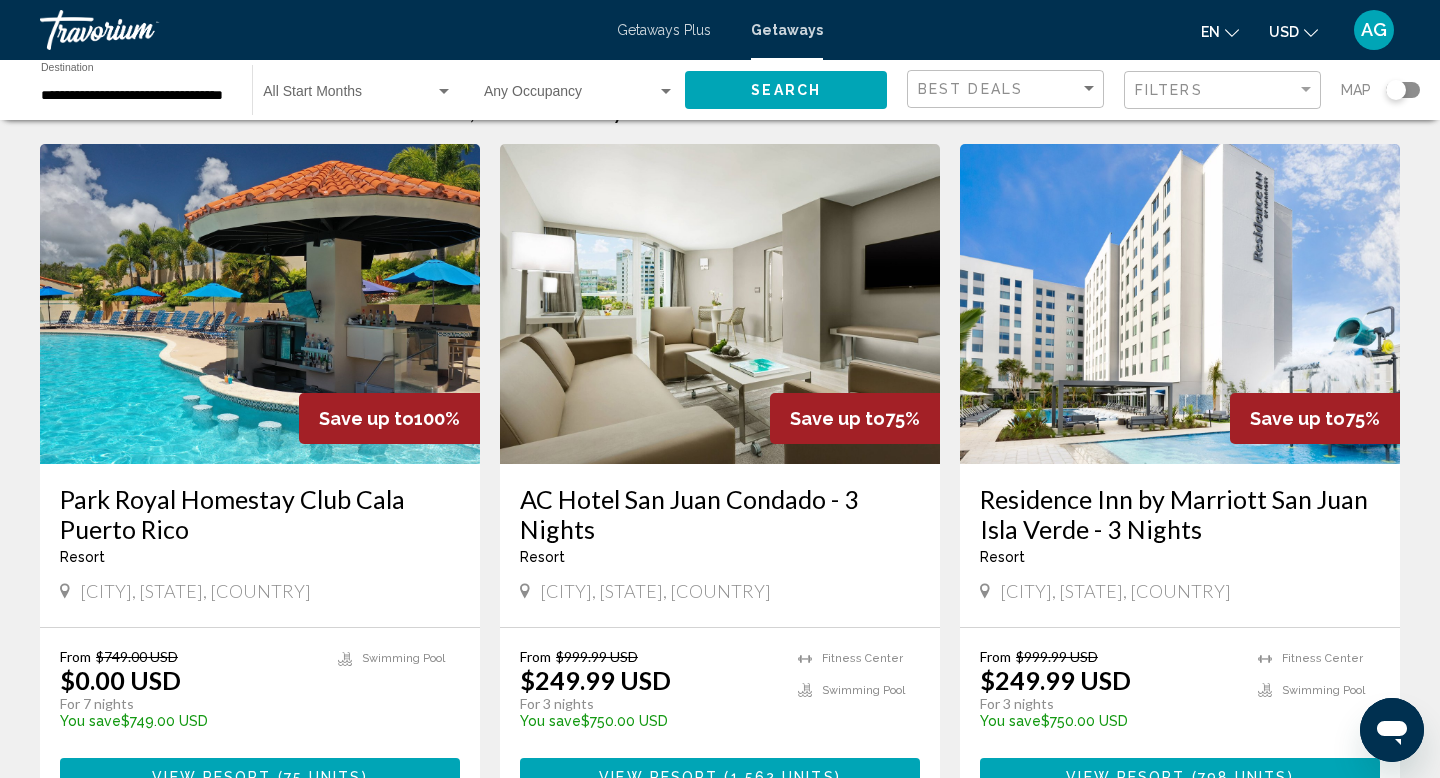 scroll, scrollTop: 68, scrollLeft: 0, axis: vertical 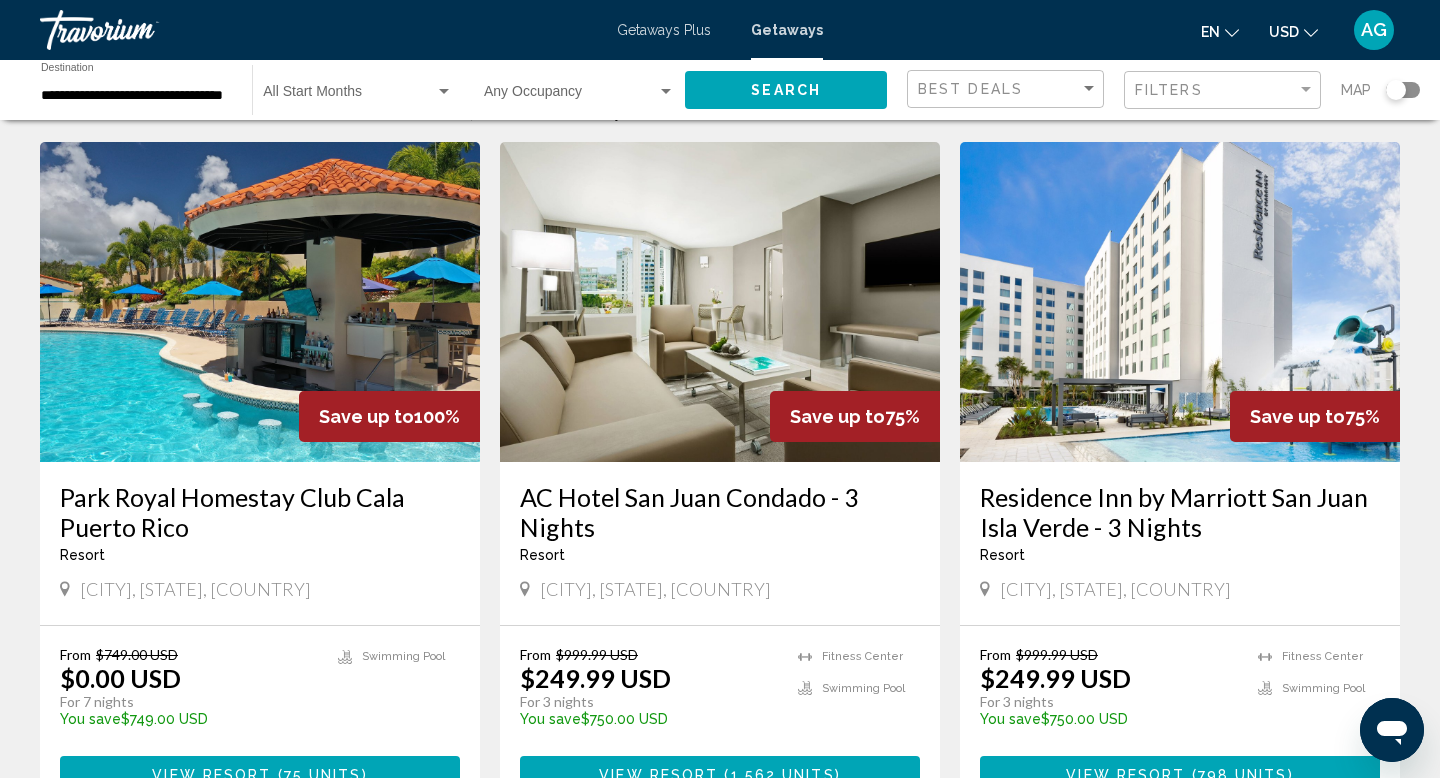 click at bounding box center (260, 302) 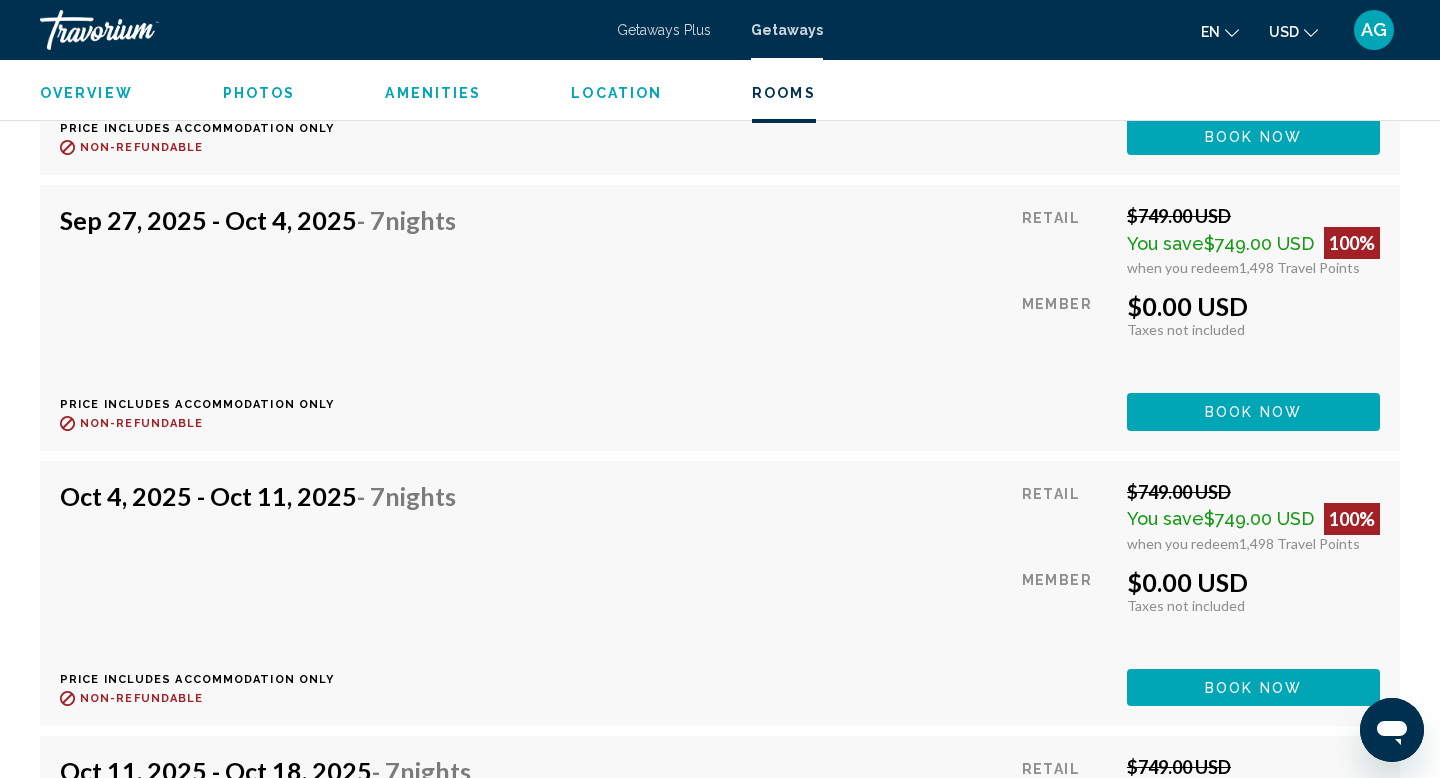 scroll, scrollTop: 4617, scrollLeft: 0, axis: vertical 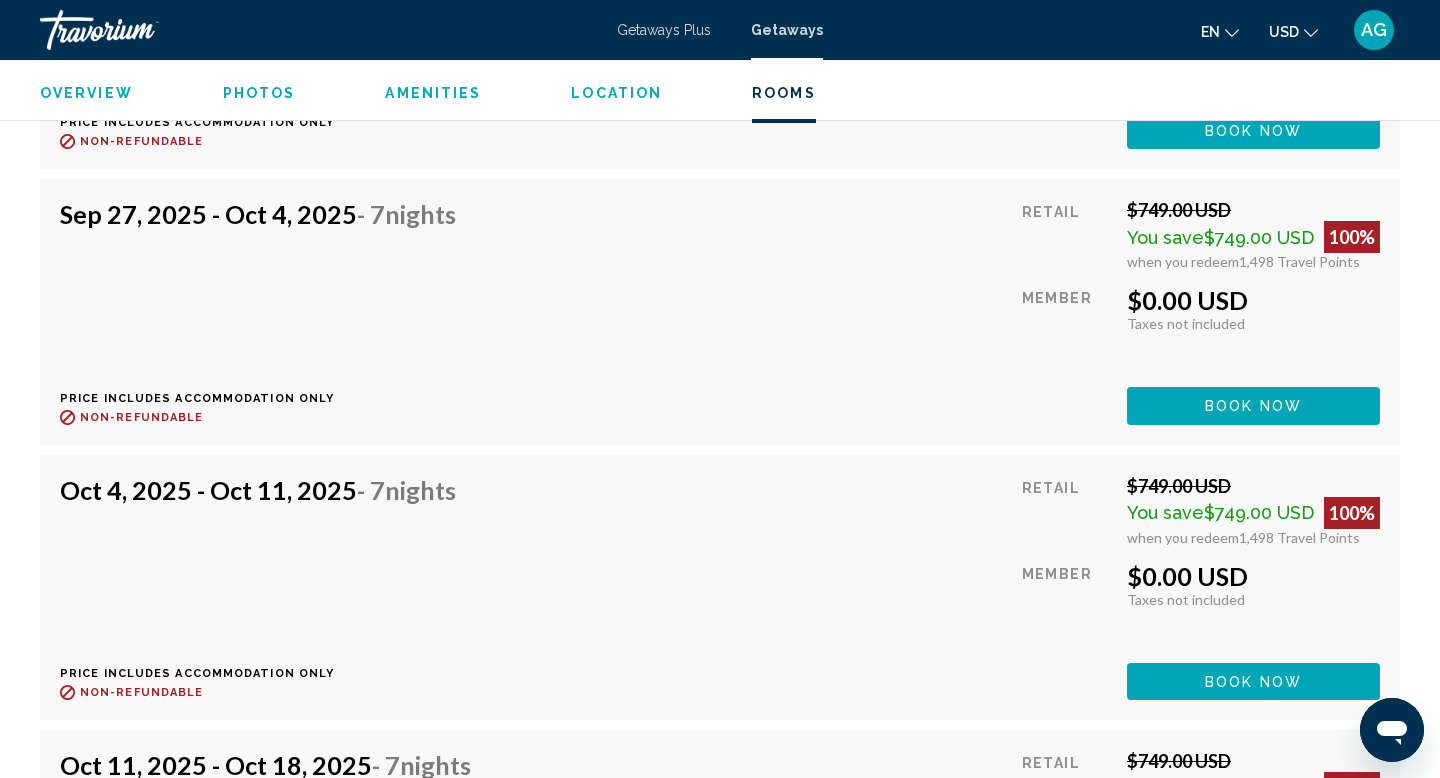 click on "Book now" at bounding box center (1253, -420) 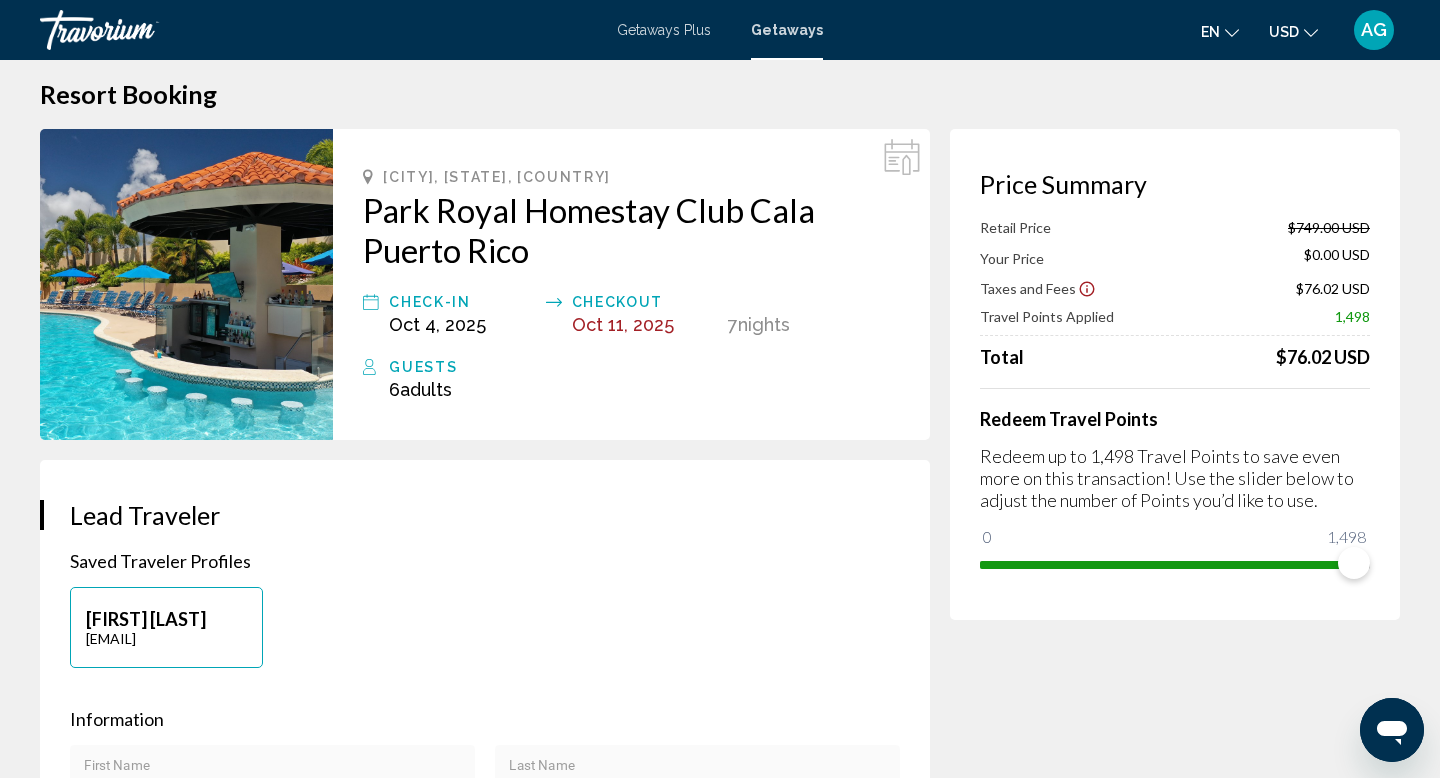scroll, scrollTop: 23, scrollLeft: 0, axis: vertical 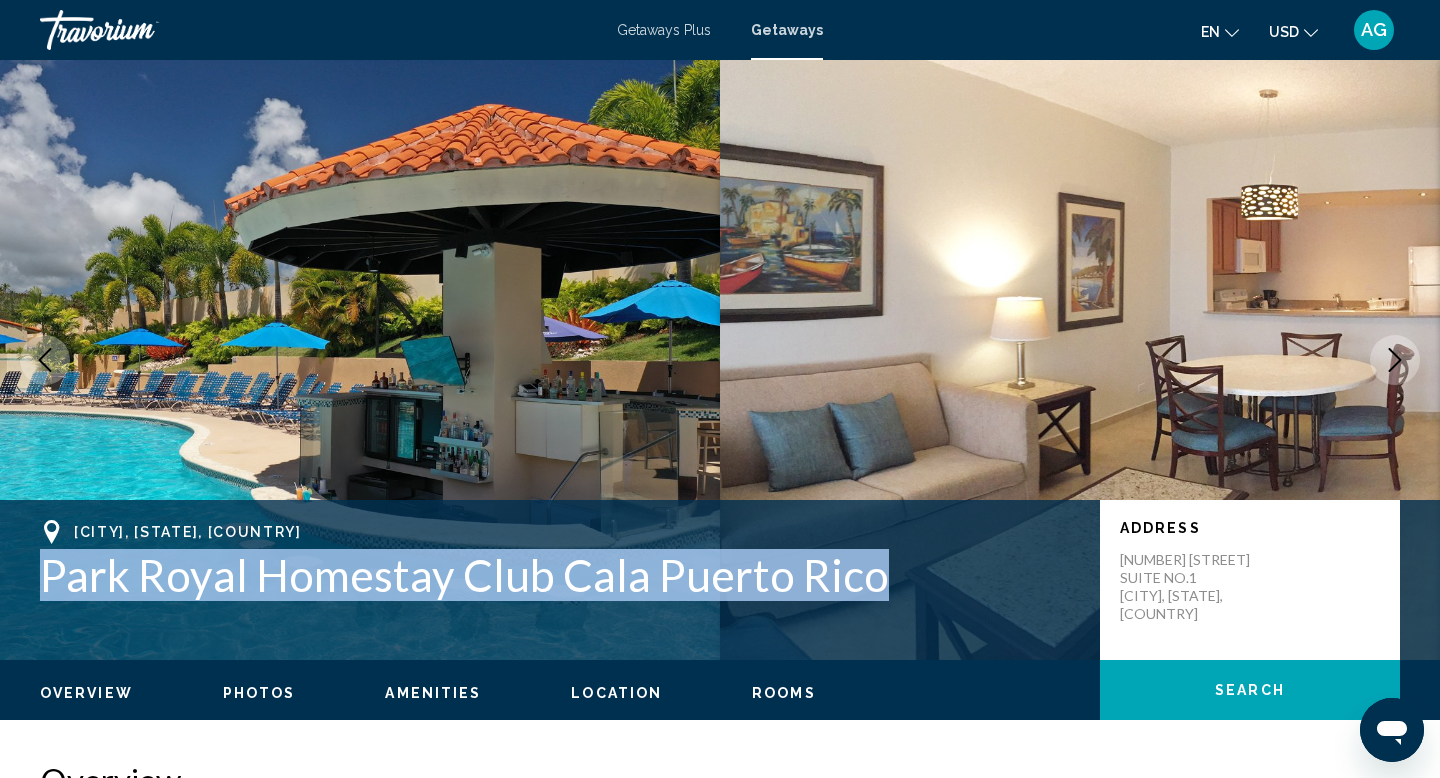 drag, startPoint x: 876, startPoint y: 587, endPoint x: 31, endPoint y: 558, distance: 845.4975 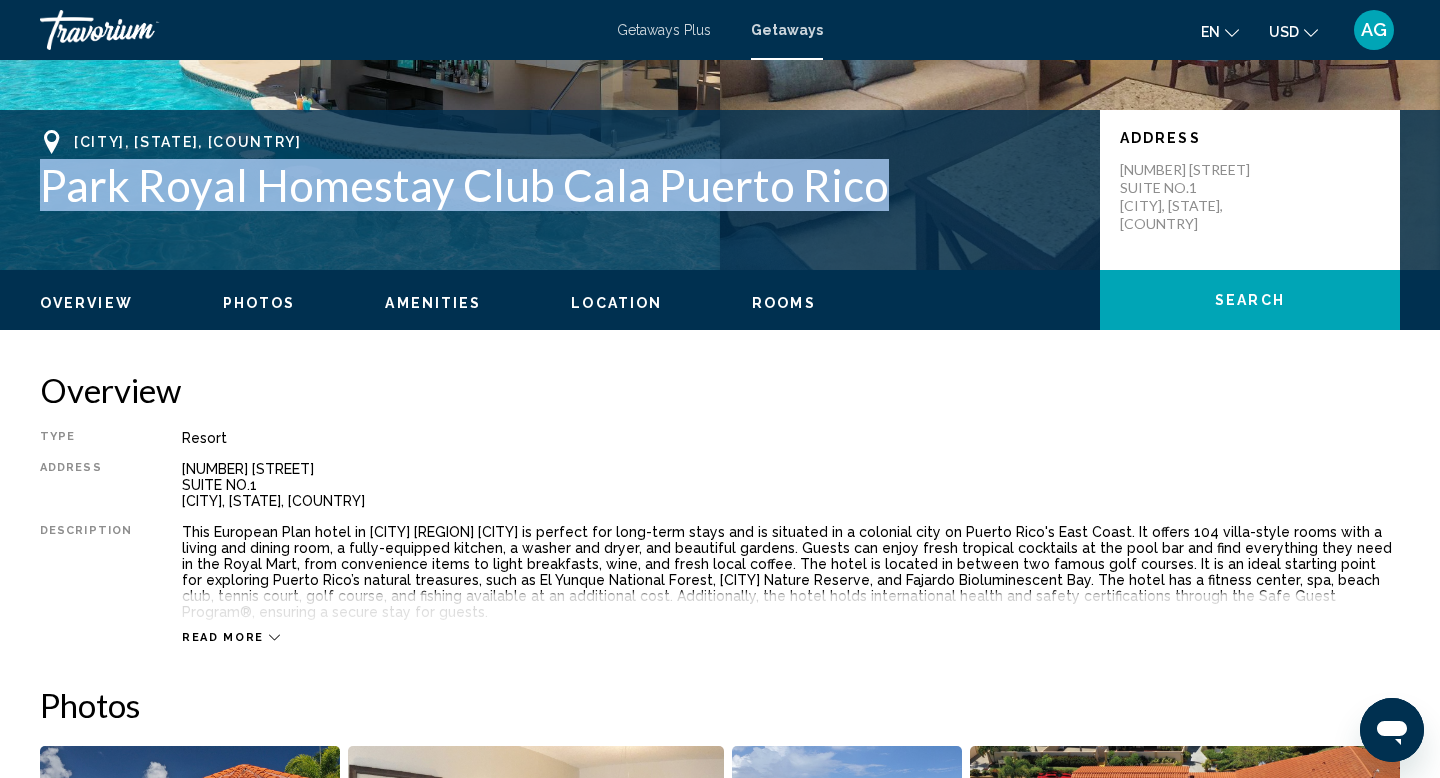 scroll, scrollTop: 347, scrollLeft: 0, axis: vertical 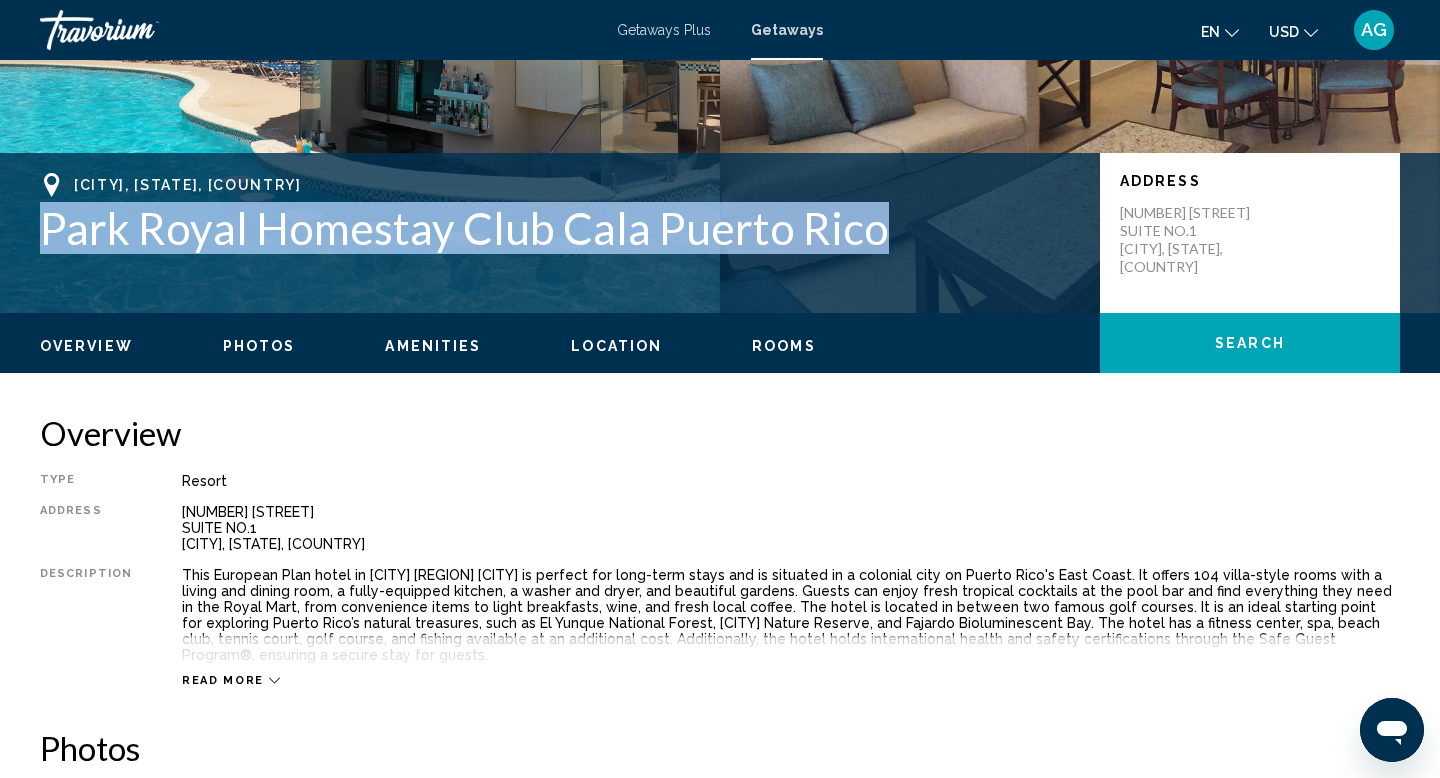 click on "Resort" at bounding box center [791, 481] 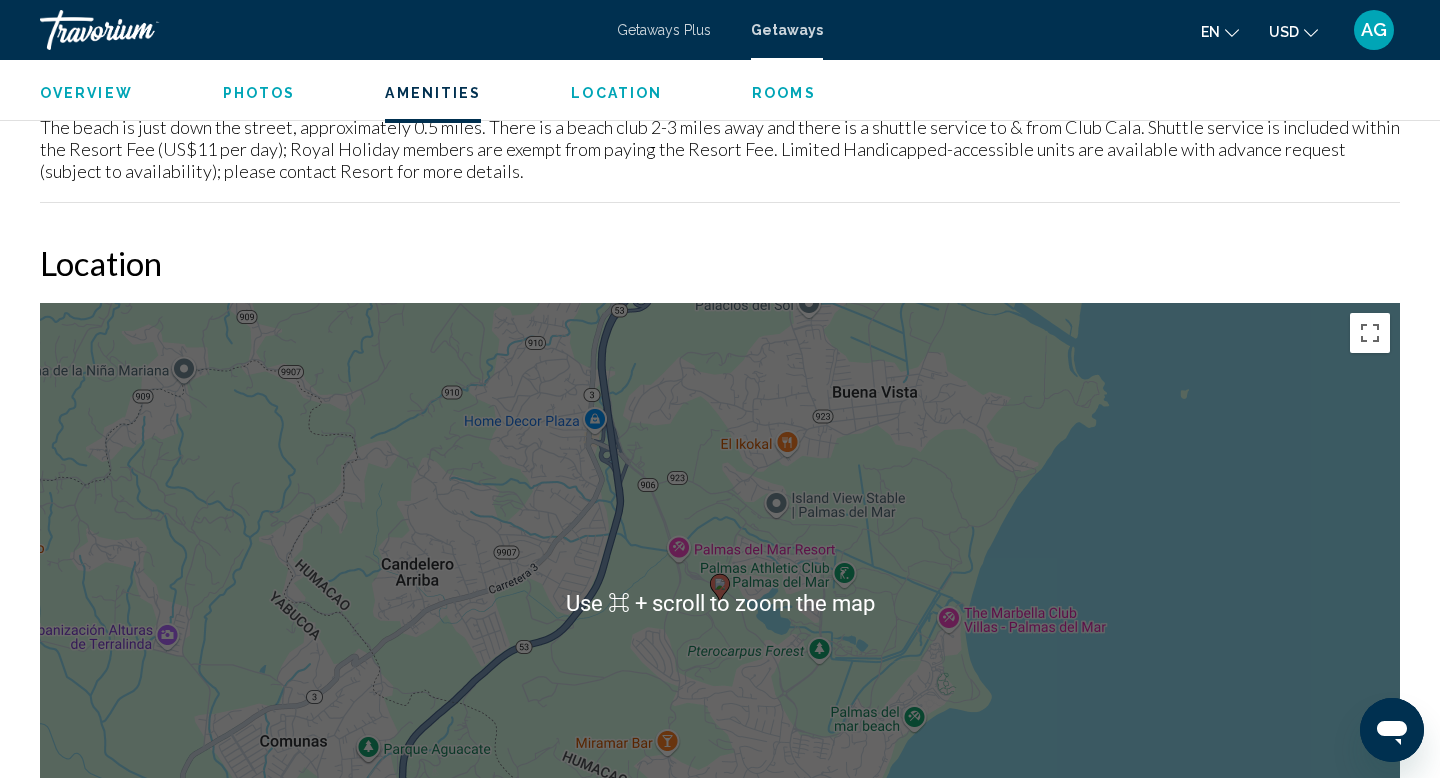 scroll, scrollTop: 2347, scrollLeft: 0, axis: vertical 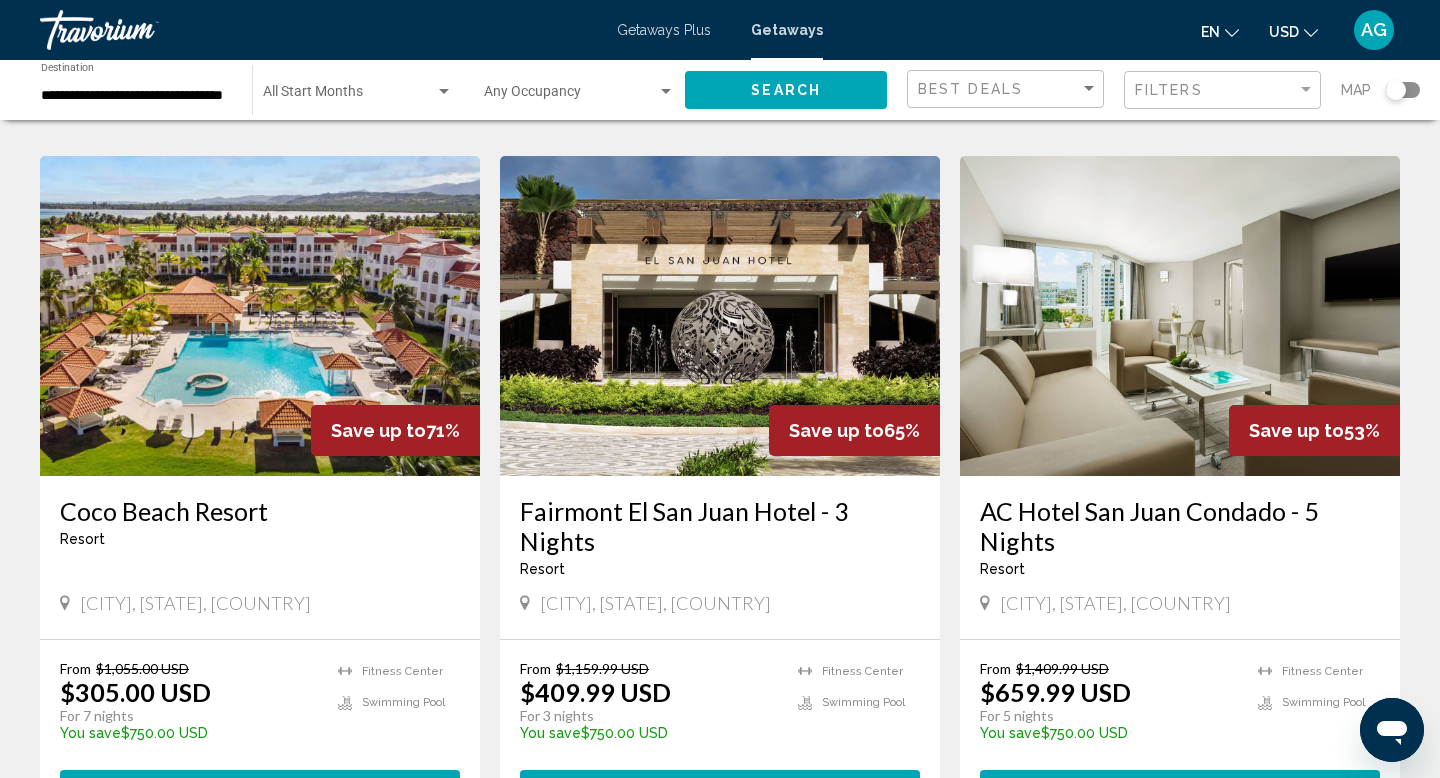 click at bounding box center (260, 316) 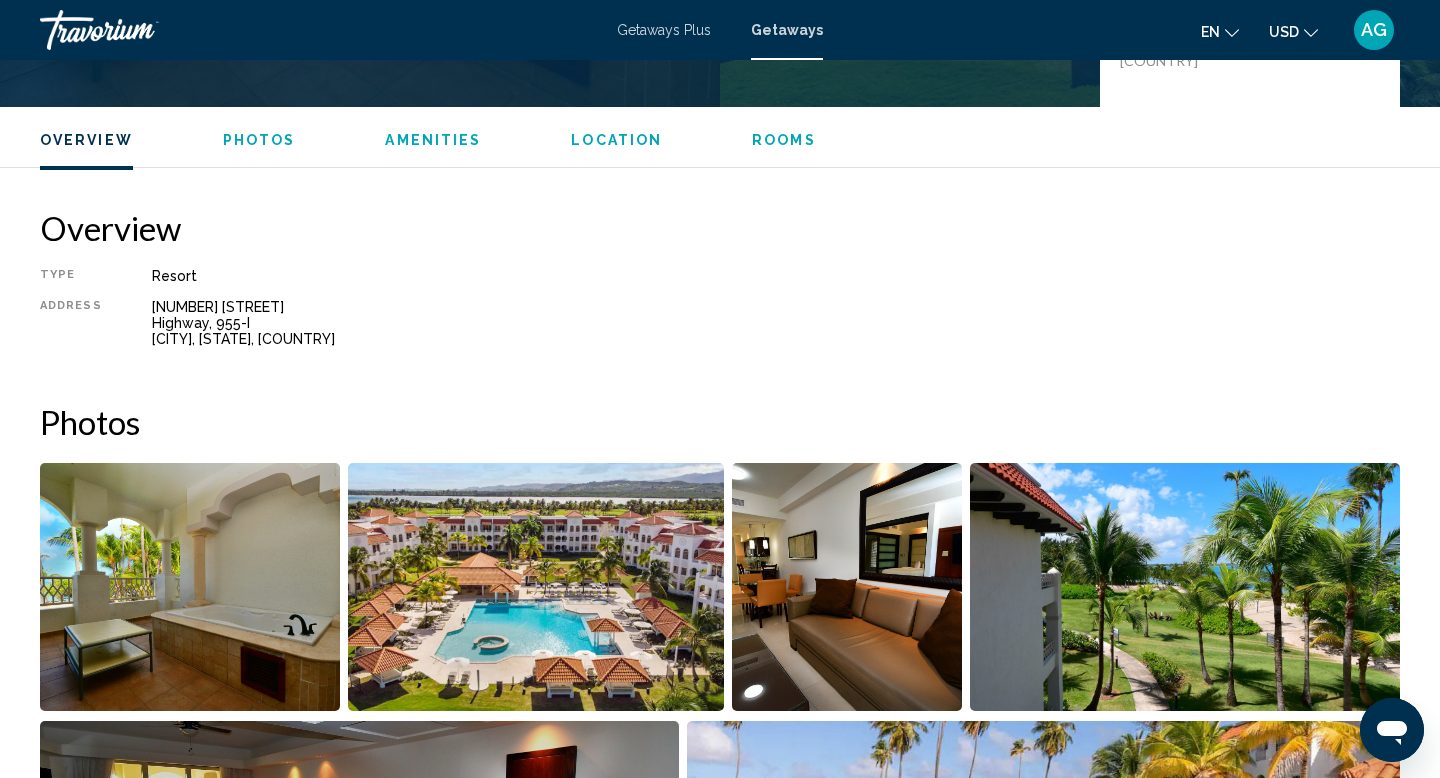 scroll, scrollTop: 656, scrollLeft: 0, axis: vertical 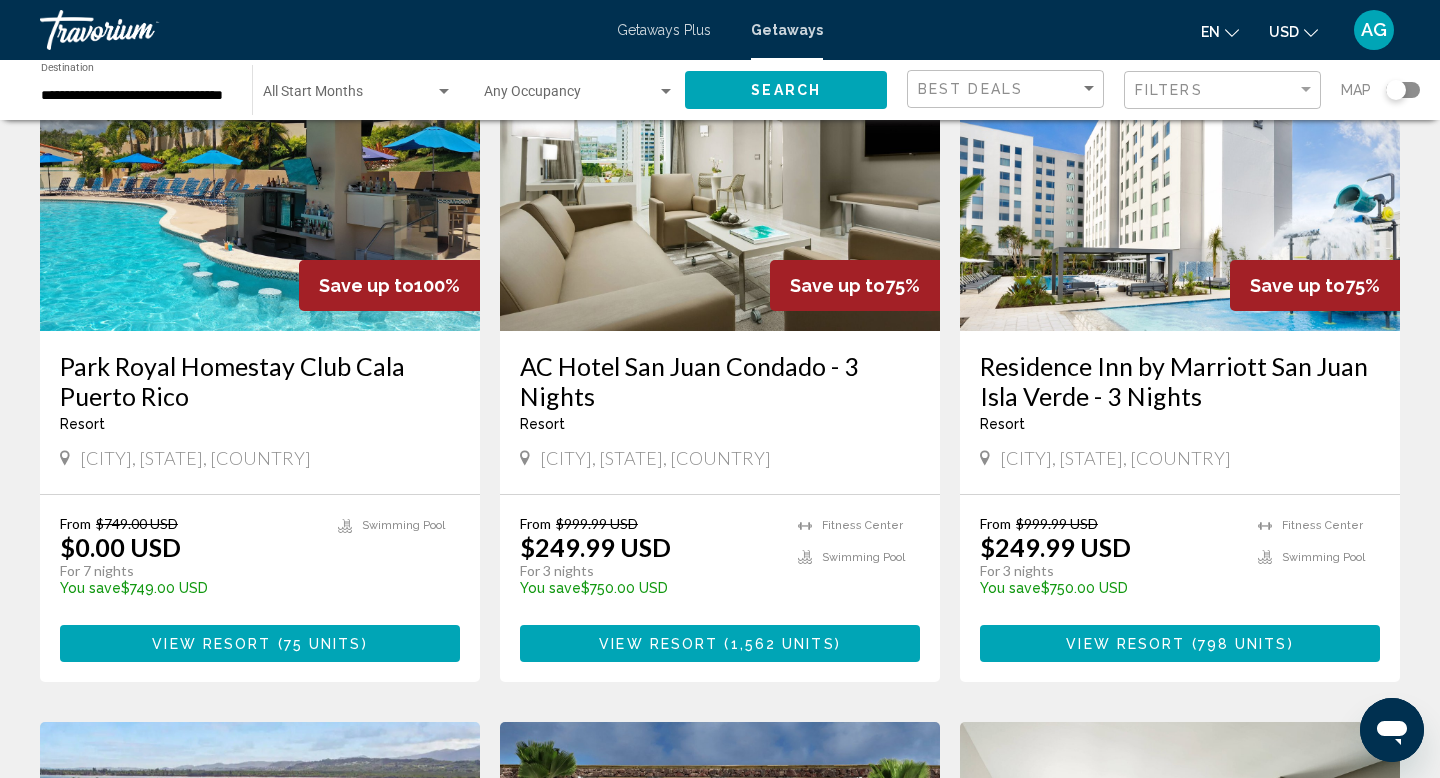 click at bounding box center (720, 171) 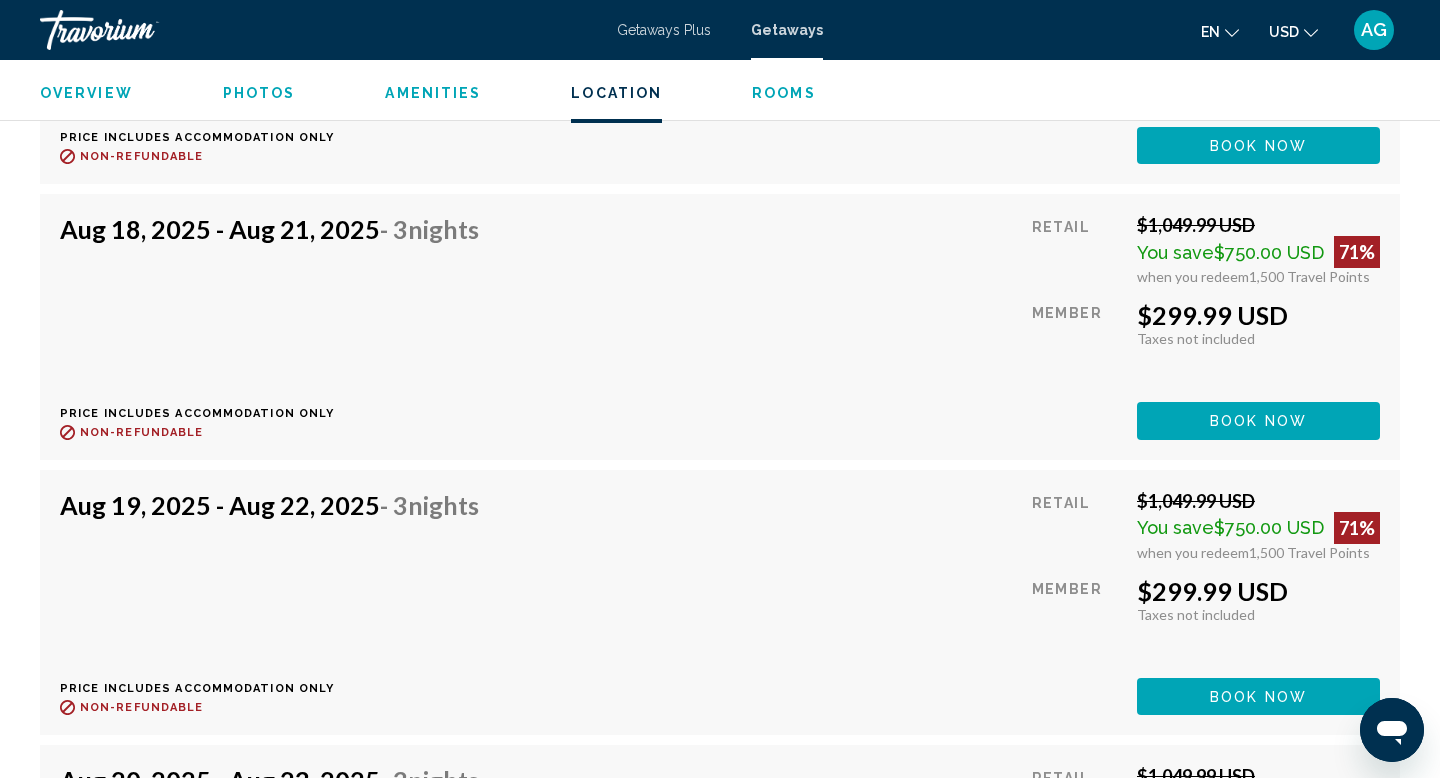 scroll, scrollTop: 3661, scrollLeft: 0, axis: vertical 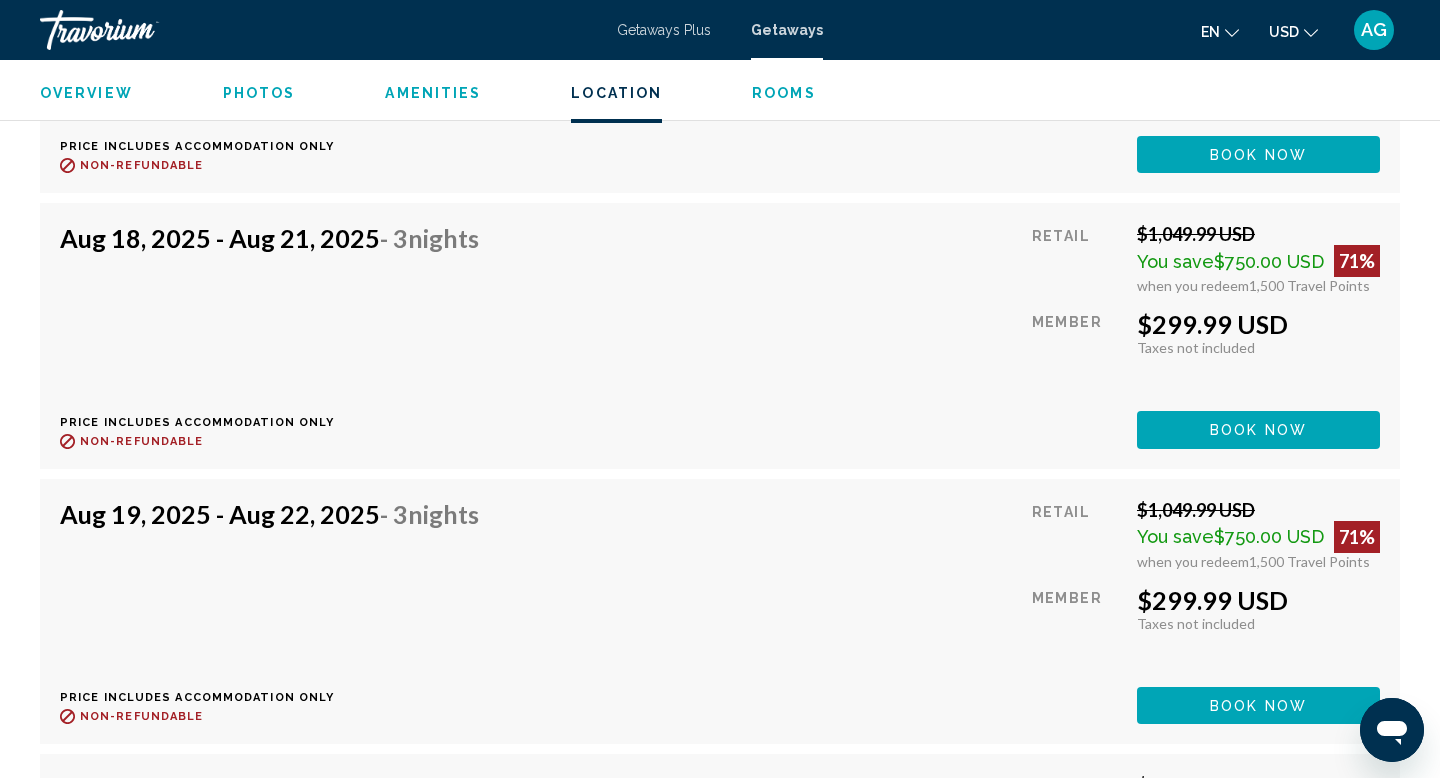 click on "Book now" at bounding box center (1258, 155) 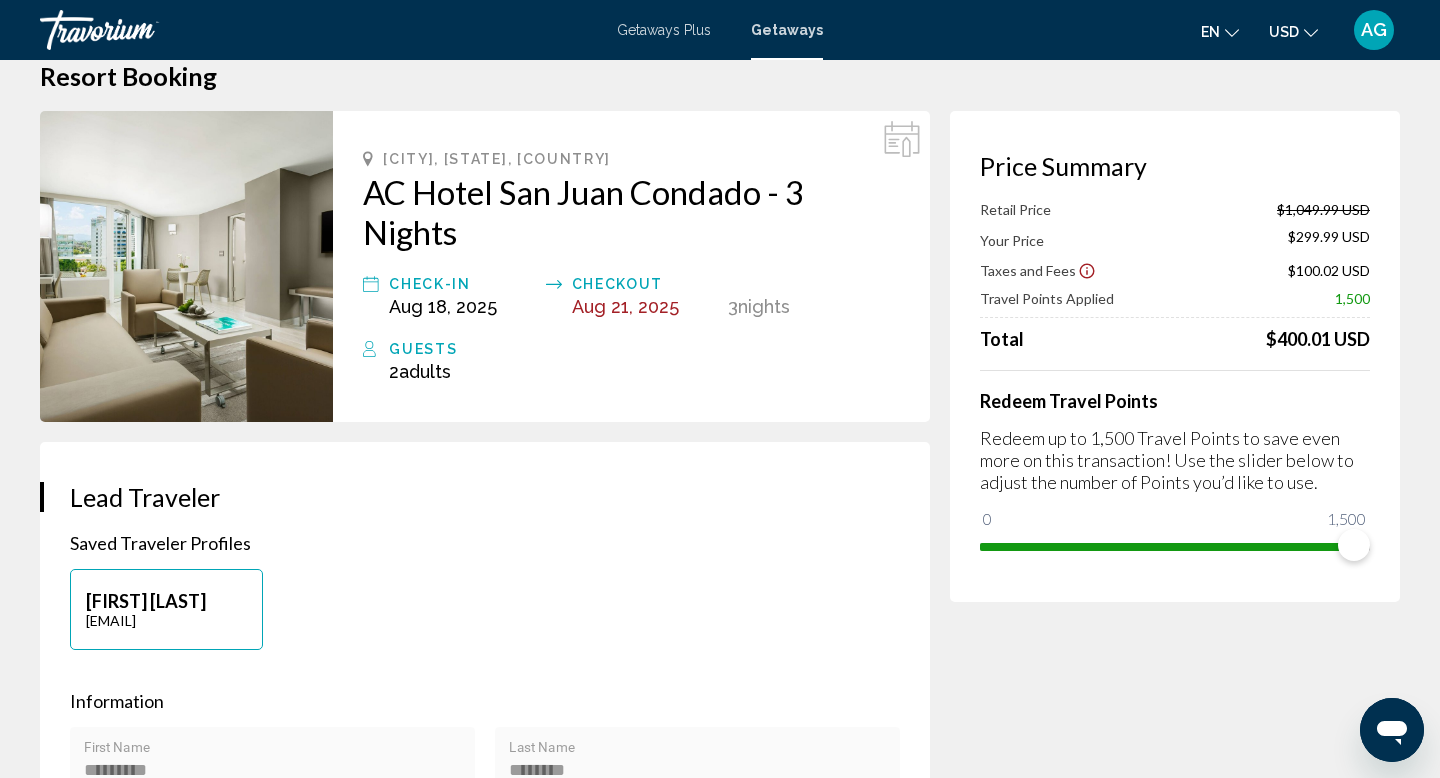 scroll, scrollTop: 41, scrollLeft: 0, axis: vertical 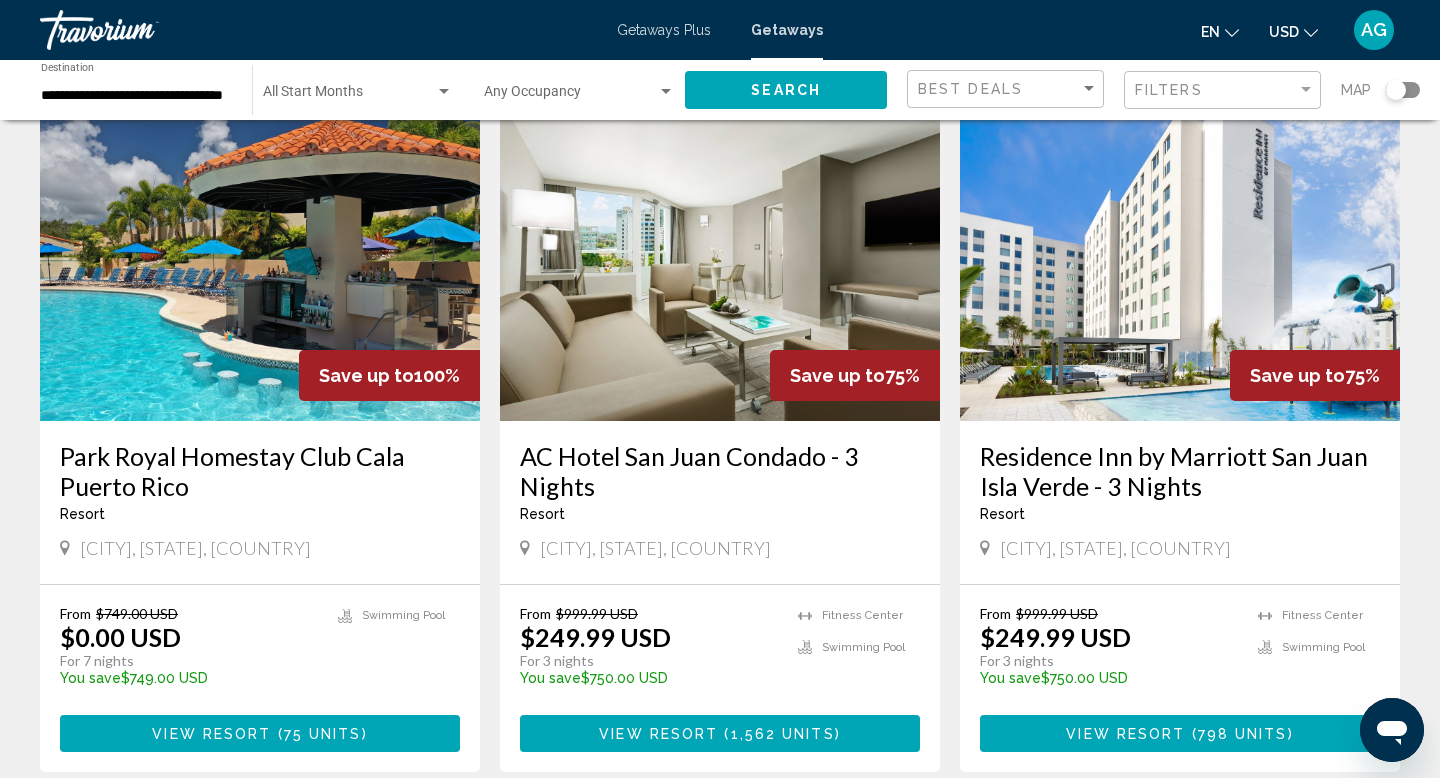 click on "Start Month All Start Months" 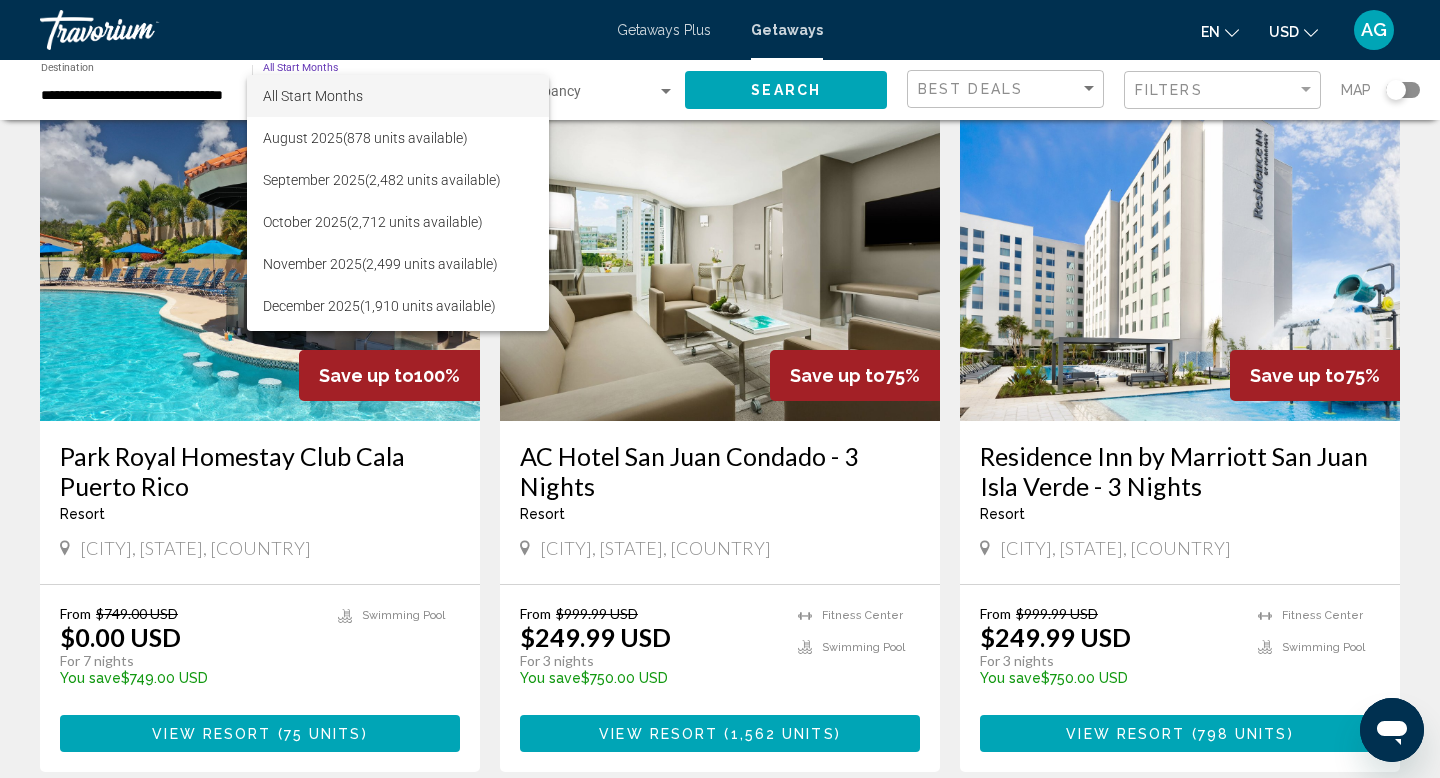 click at bounding box center [720, 389] 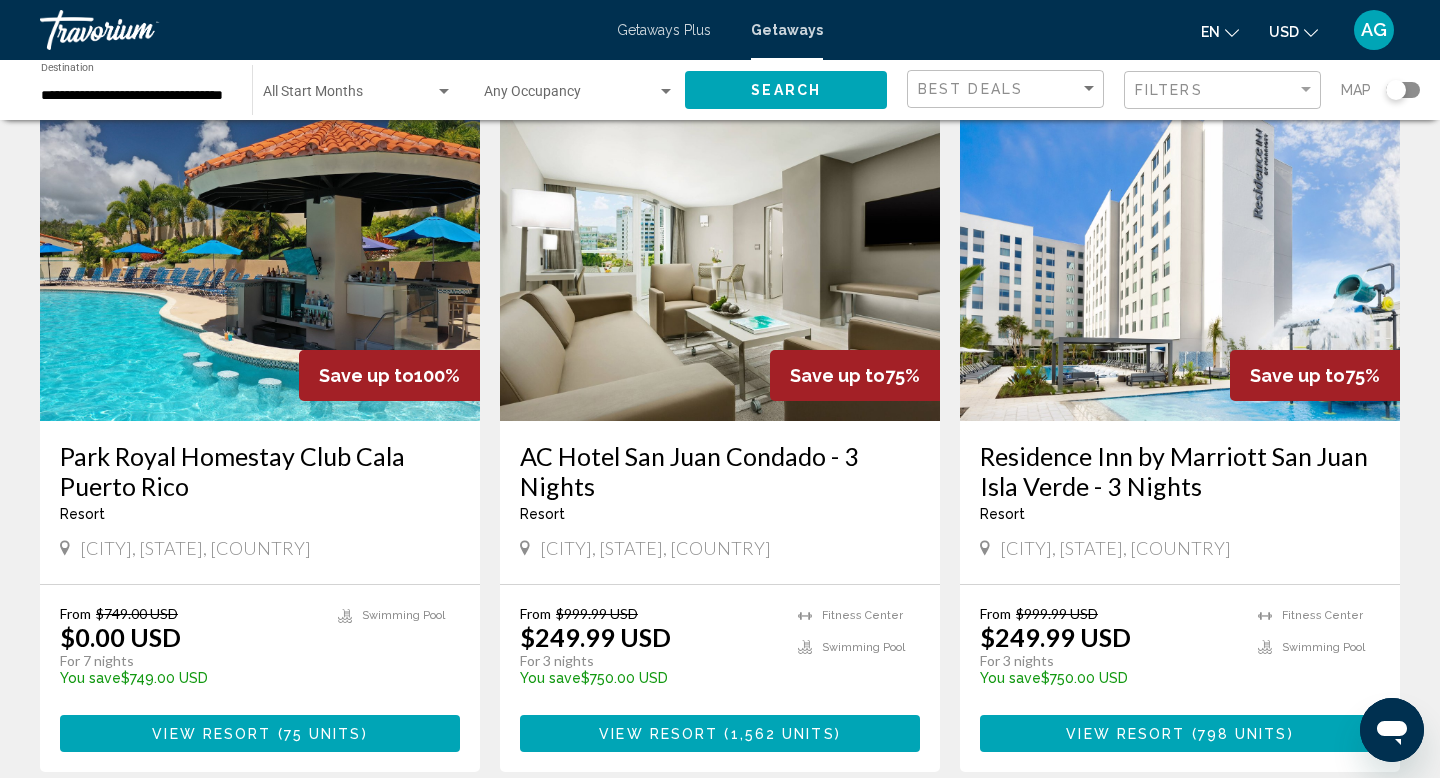 click at bounding box center (260, 261) 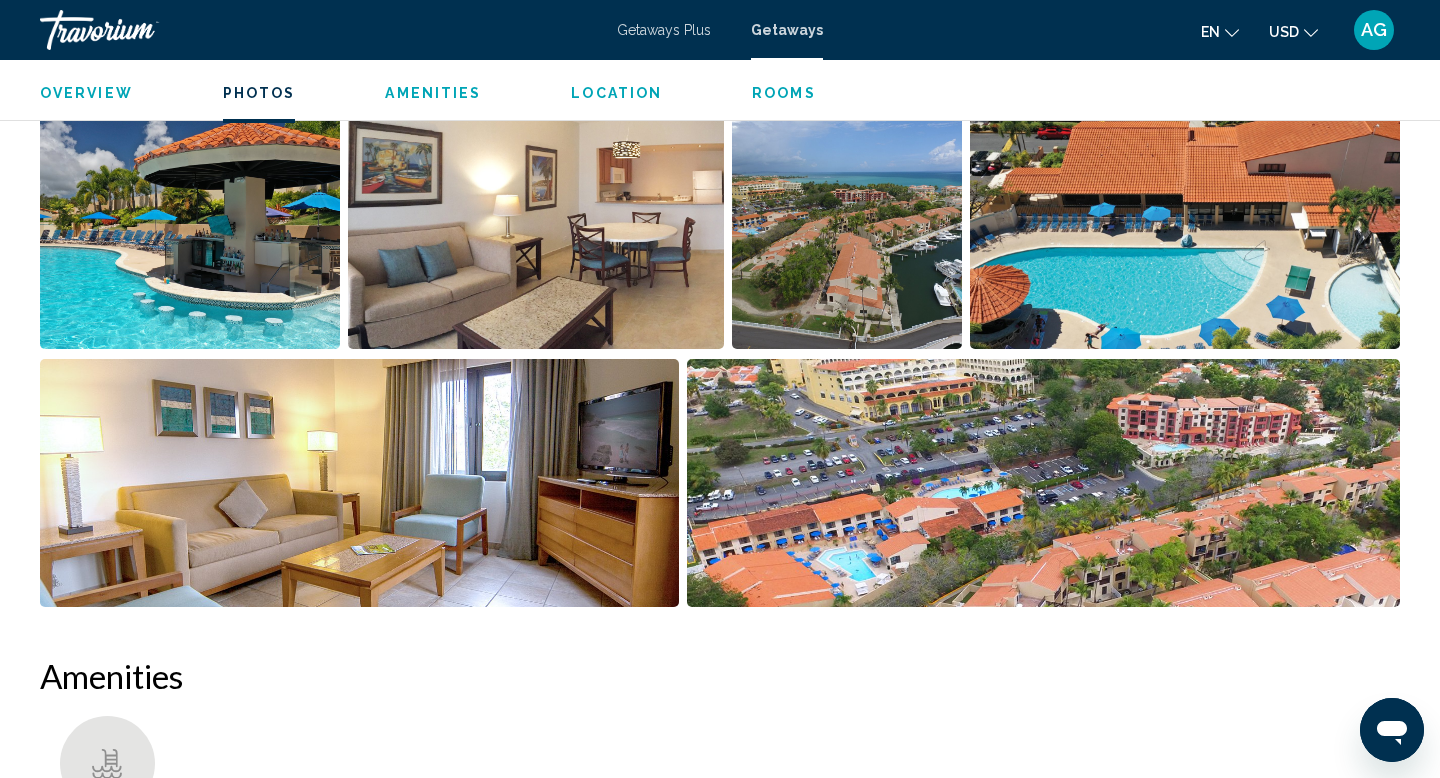 scroll, scrollTop: 1035, scrollLeft: 0, axis: vertical 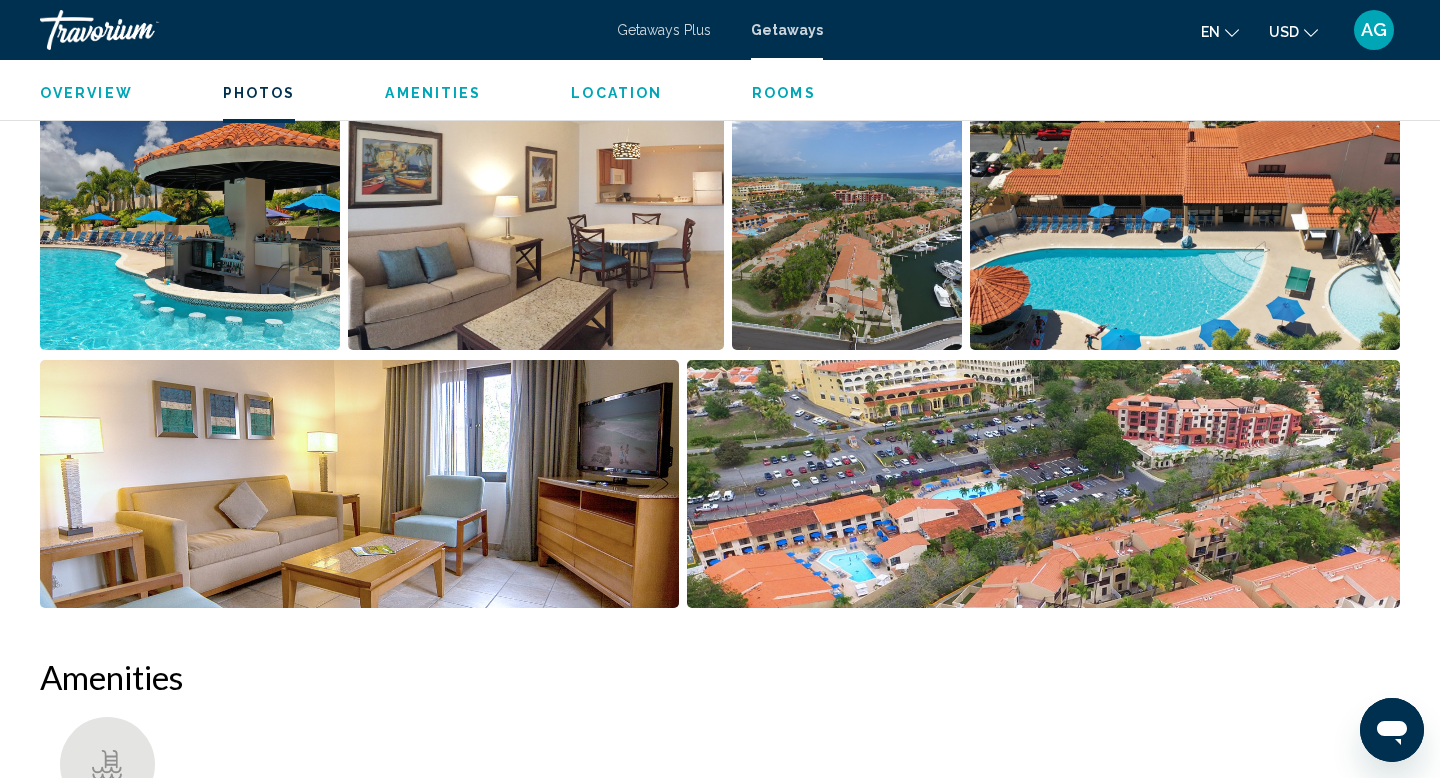 click at bounding box center (1044, 484) 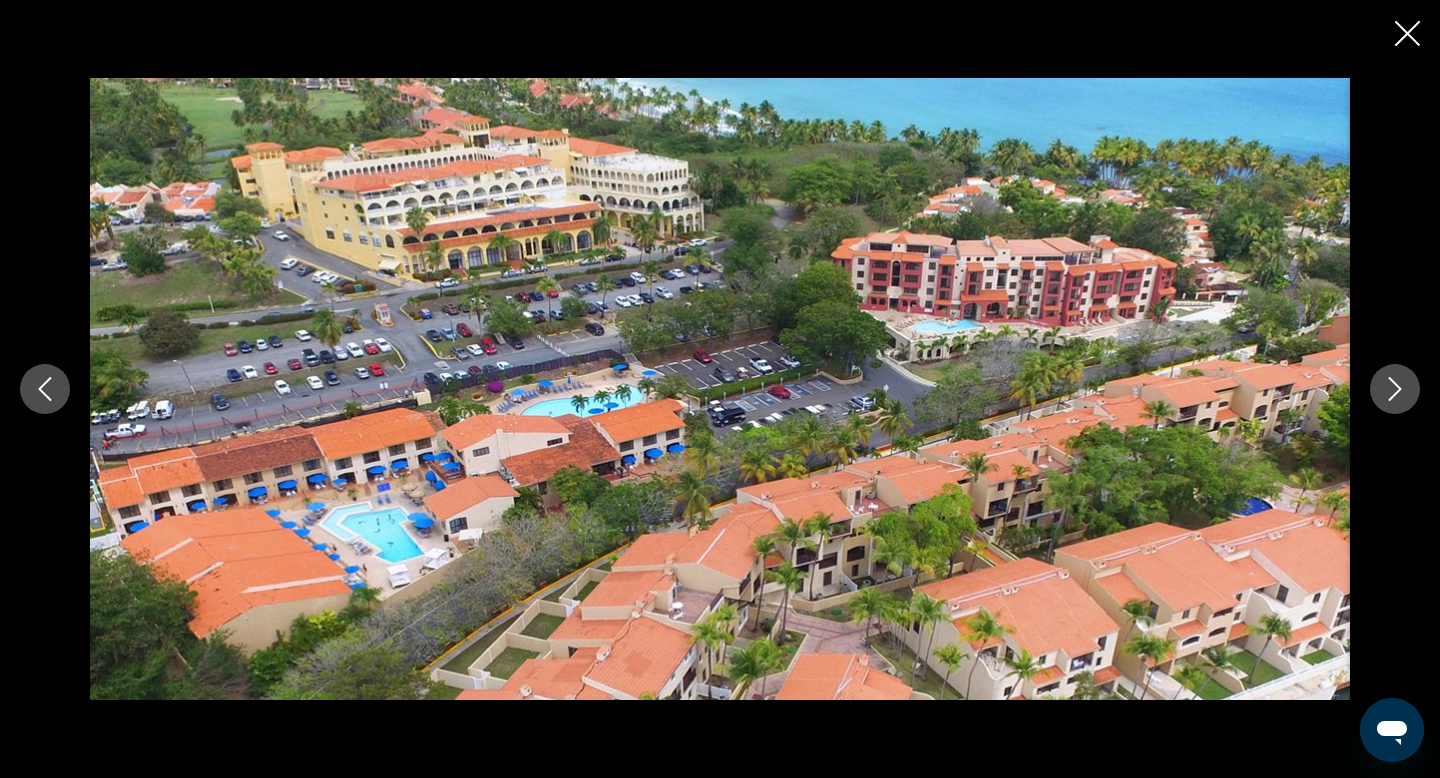 scroll, scrollTop: 1037, scrollLeft: 0, axis: vertical 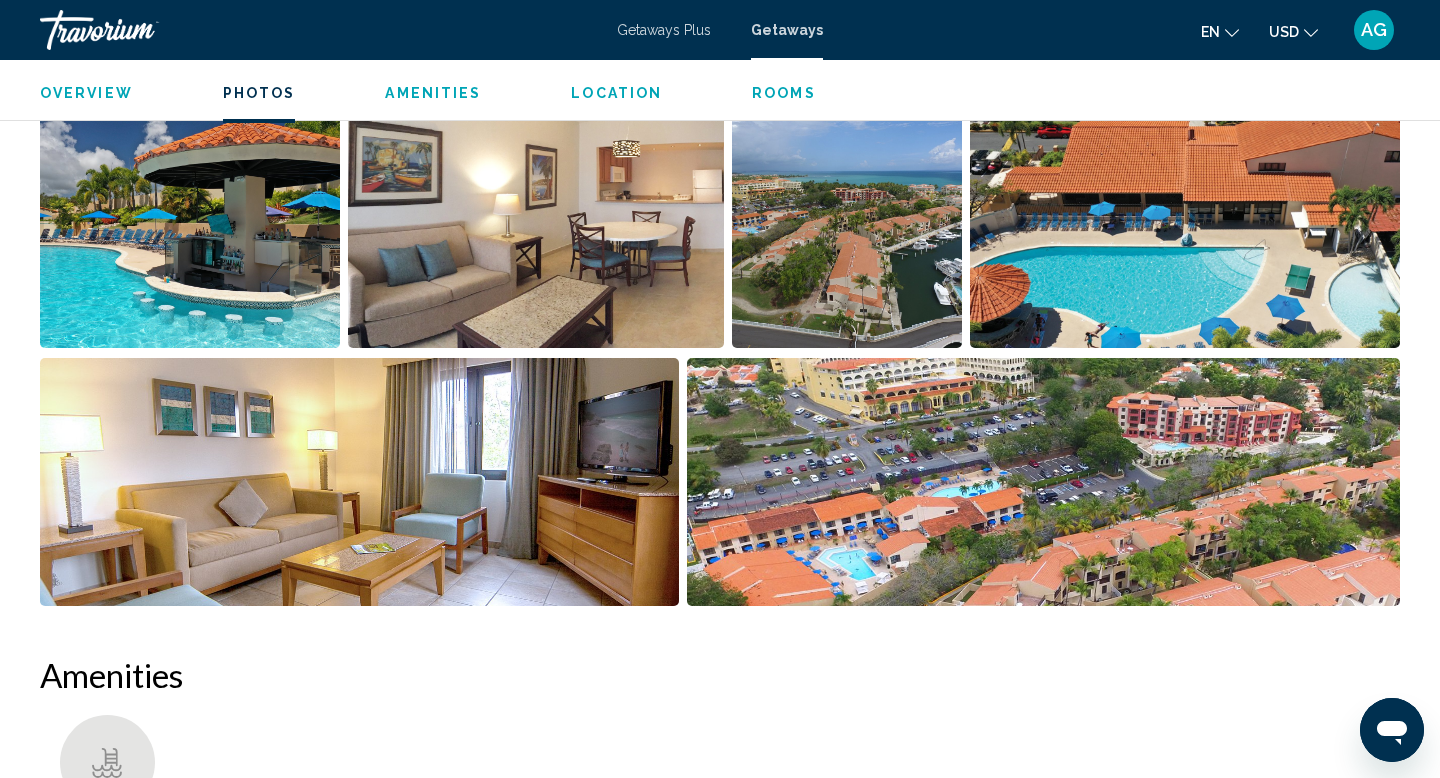 click at bounding box center [1185, 224] 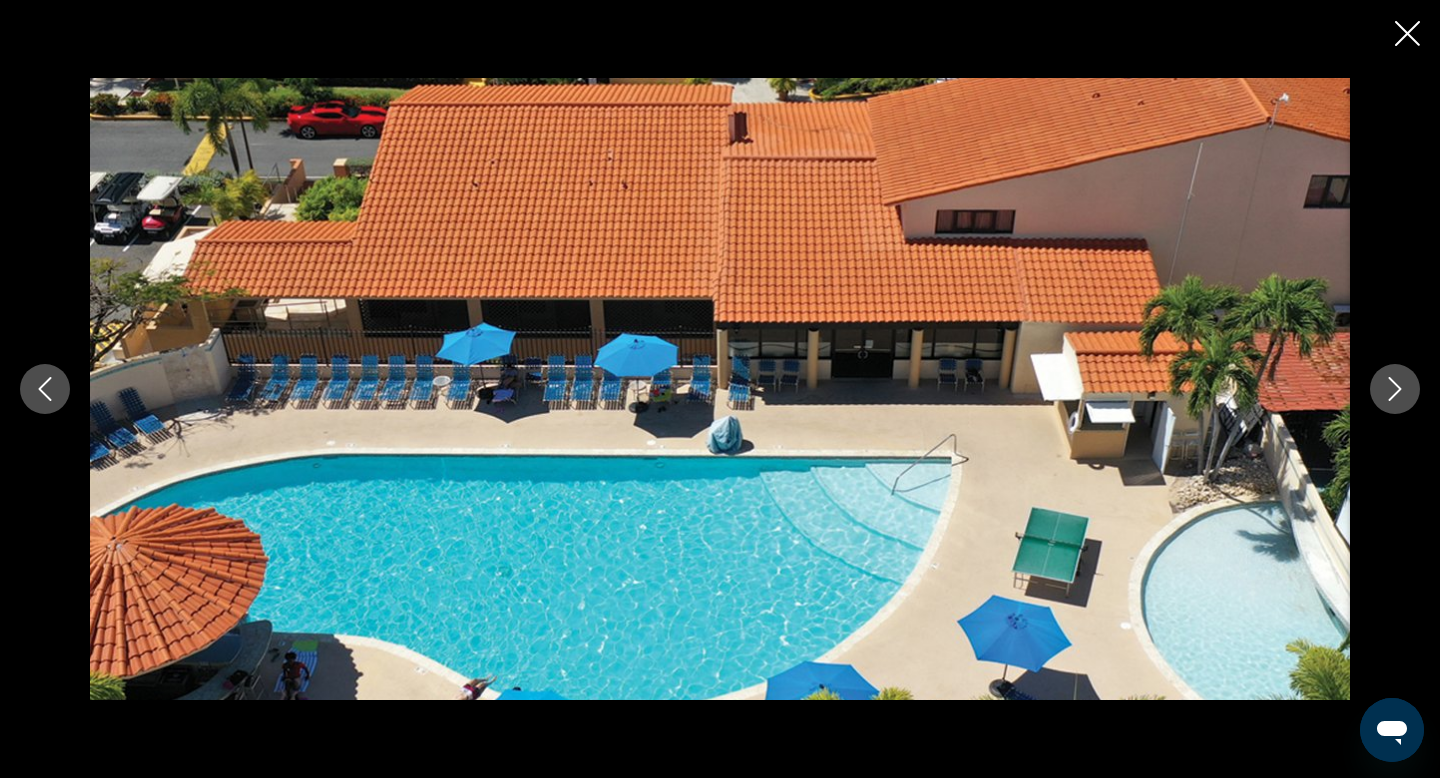 scroll, scrollTop: 1261, scrollLeft: 0, axis: vertical 